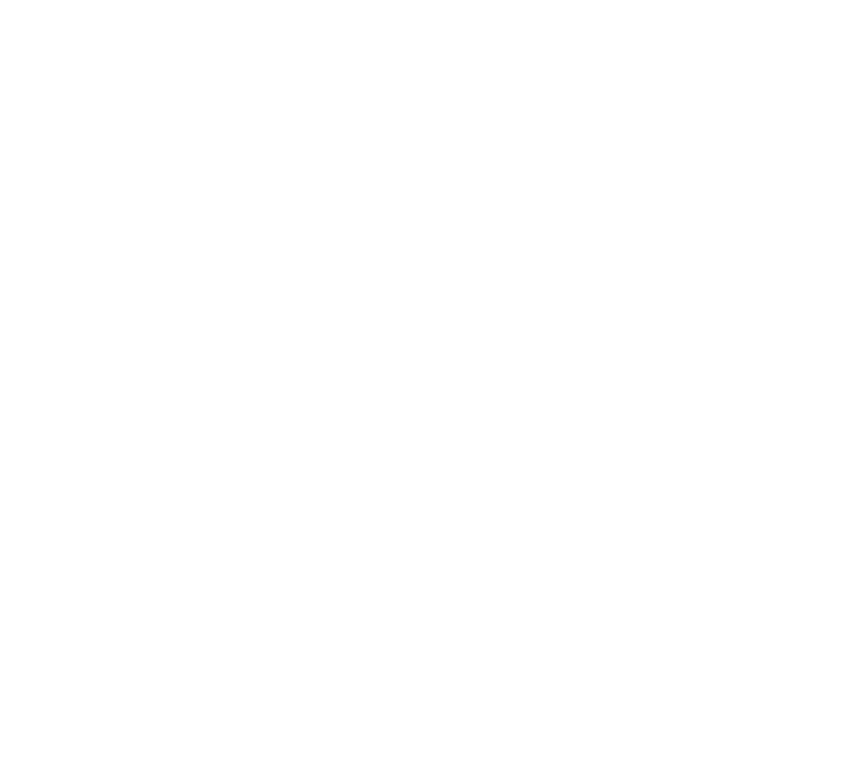 scroll, scrollTop: 0, scrollLeft: 0, axis: both 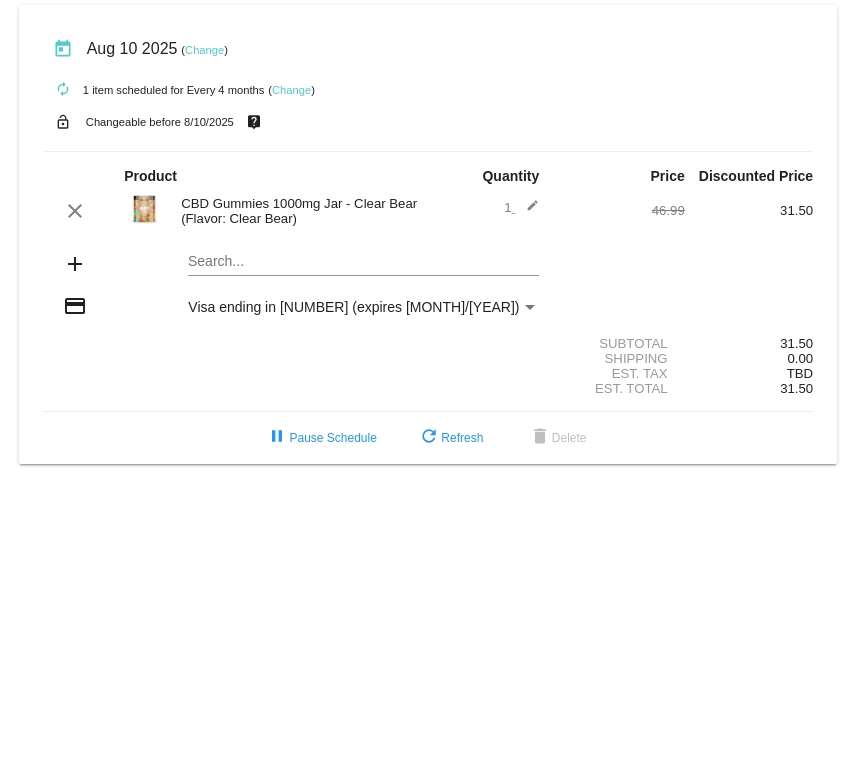 click on "edit" 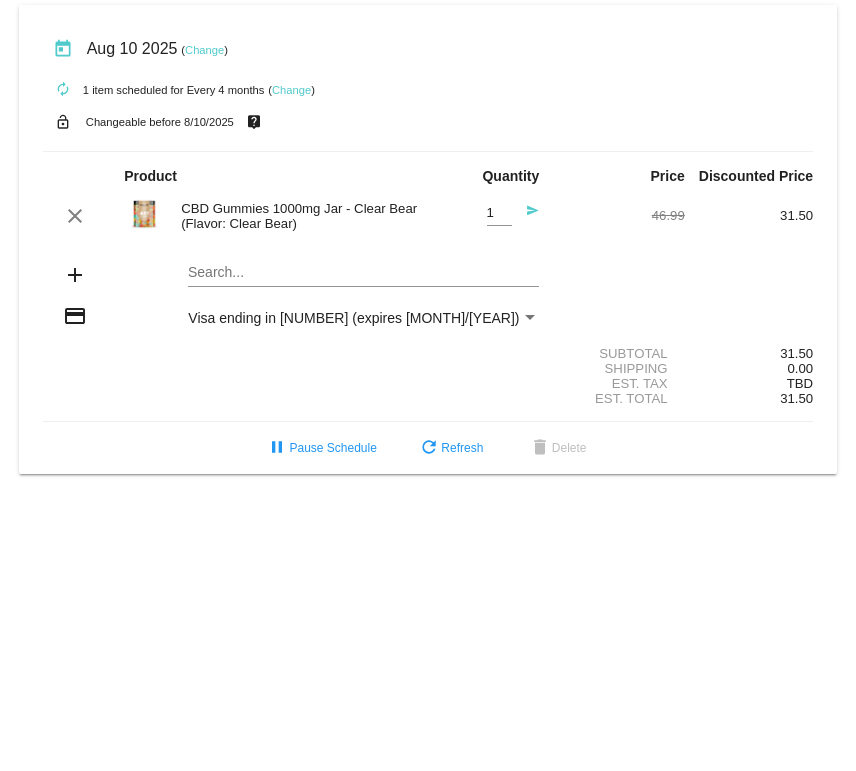 click on "send" 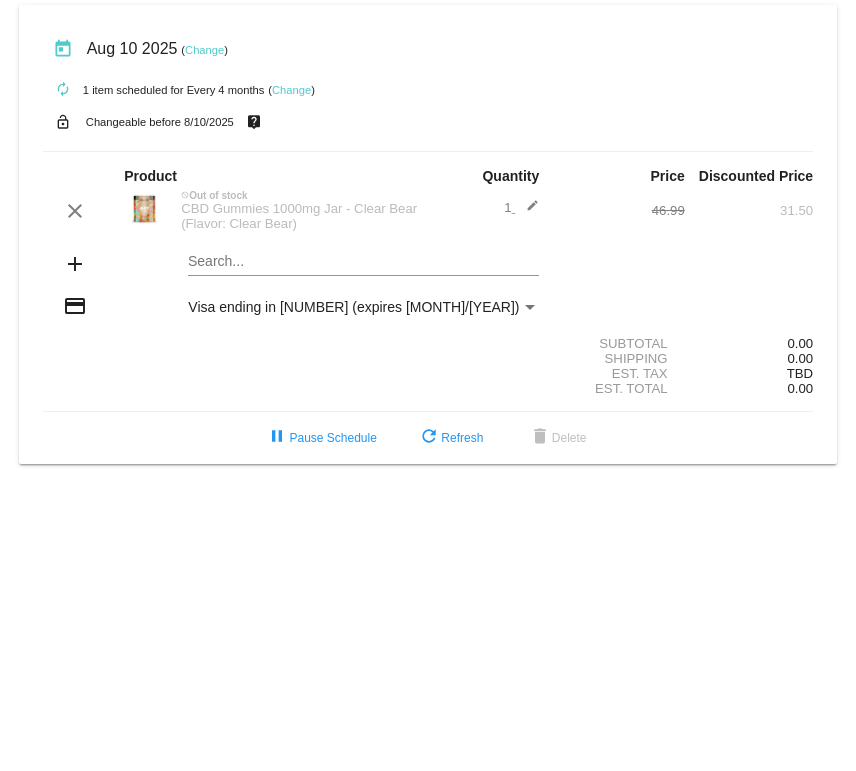 click on "edit" 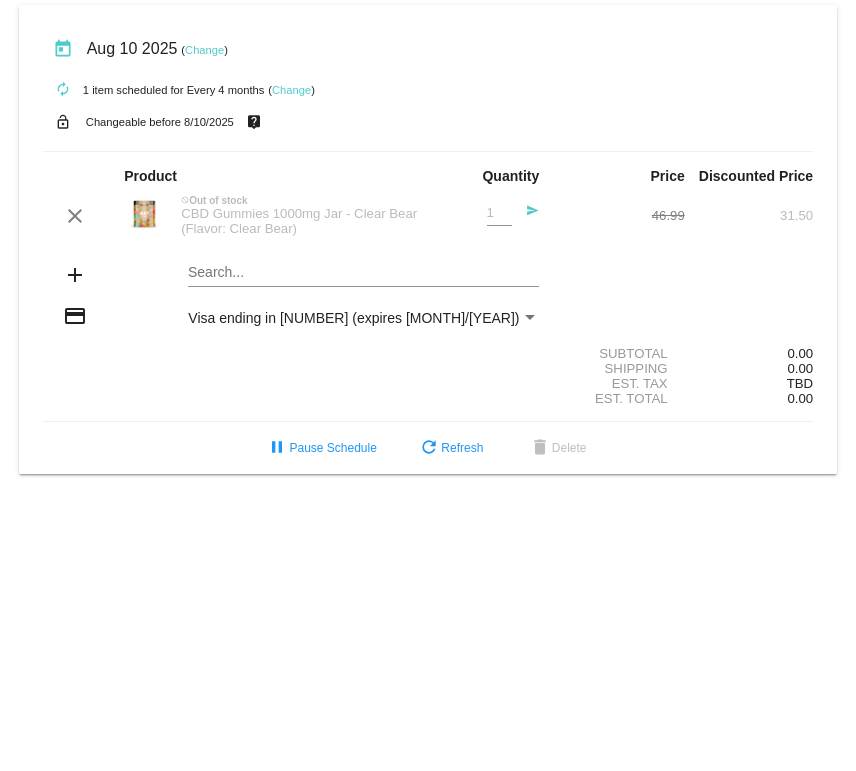 click on "send" 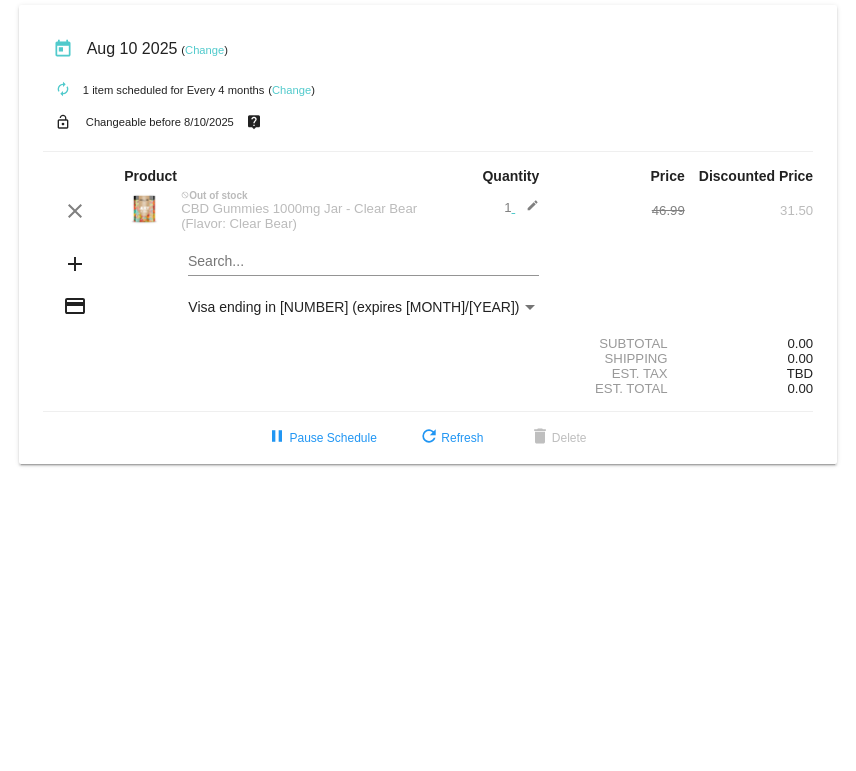 click on "edit" 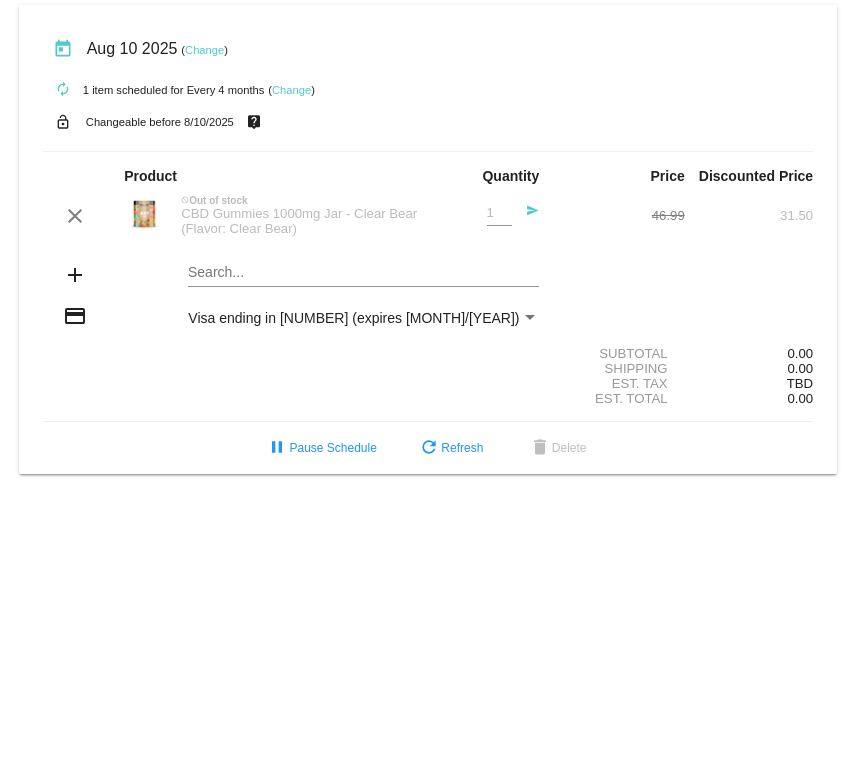 click on "1
Quantity" 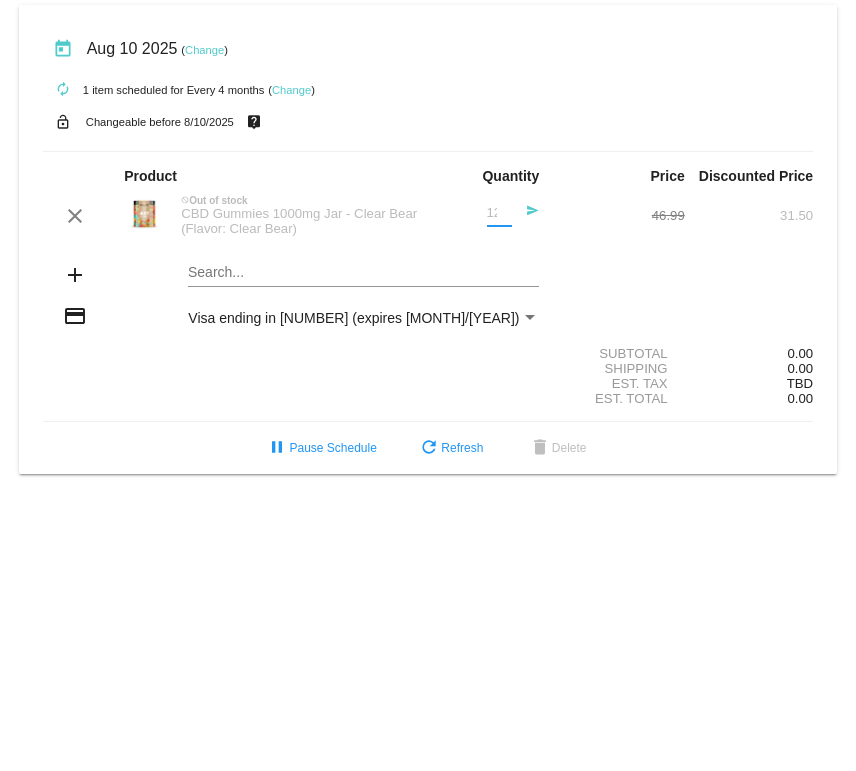 type on "1" 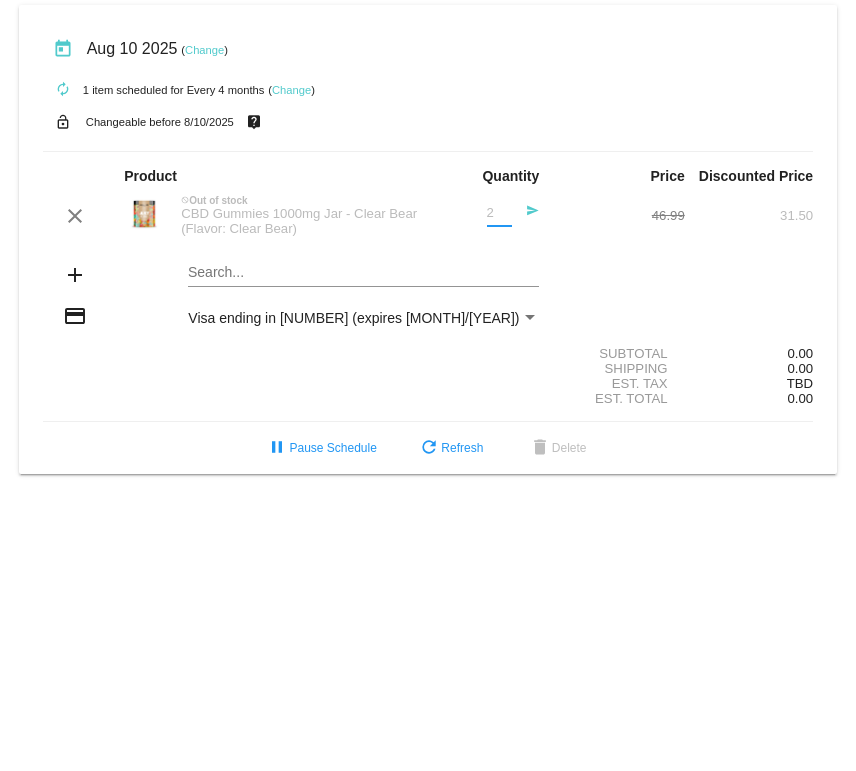 type on "2" 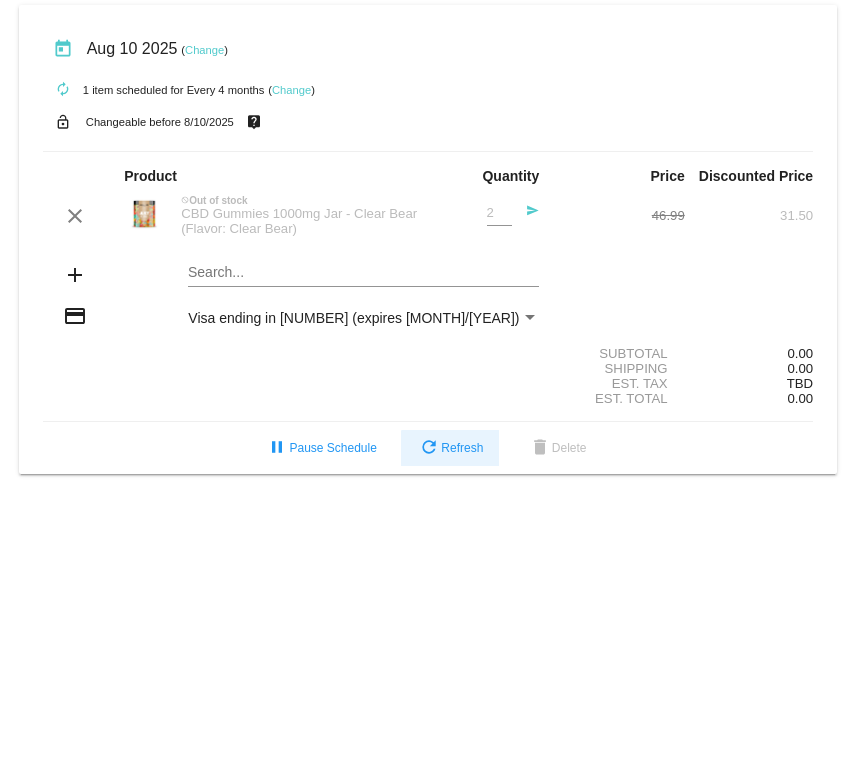 click on "refresh  Refresh" 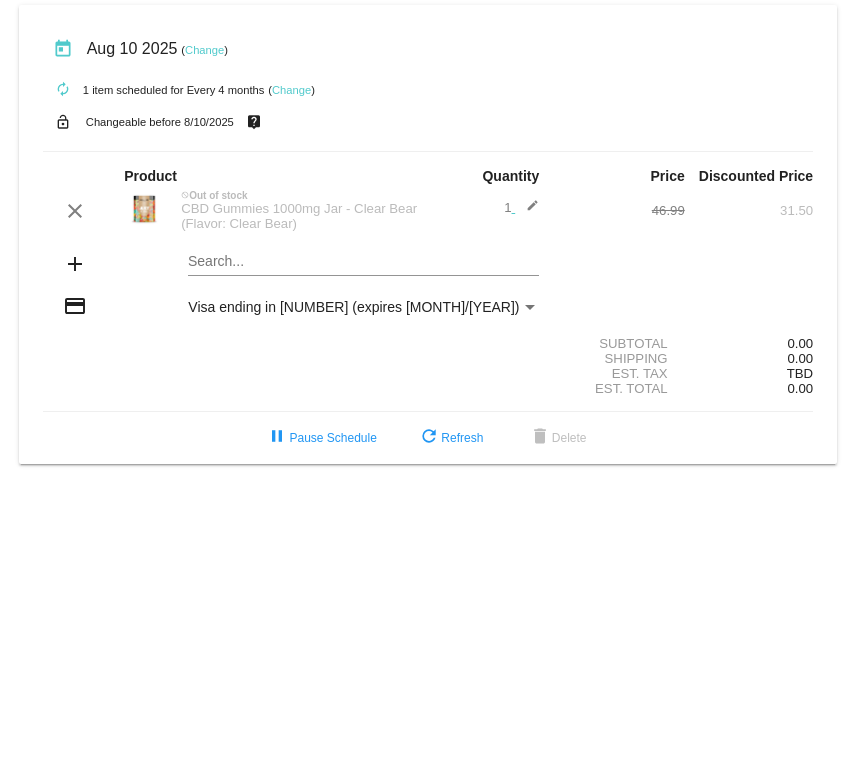 click on "Change" 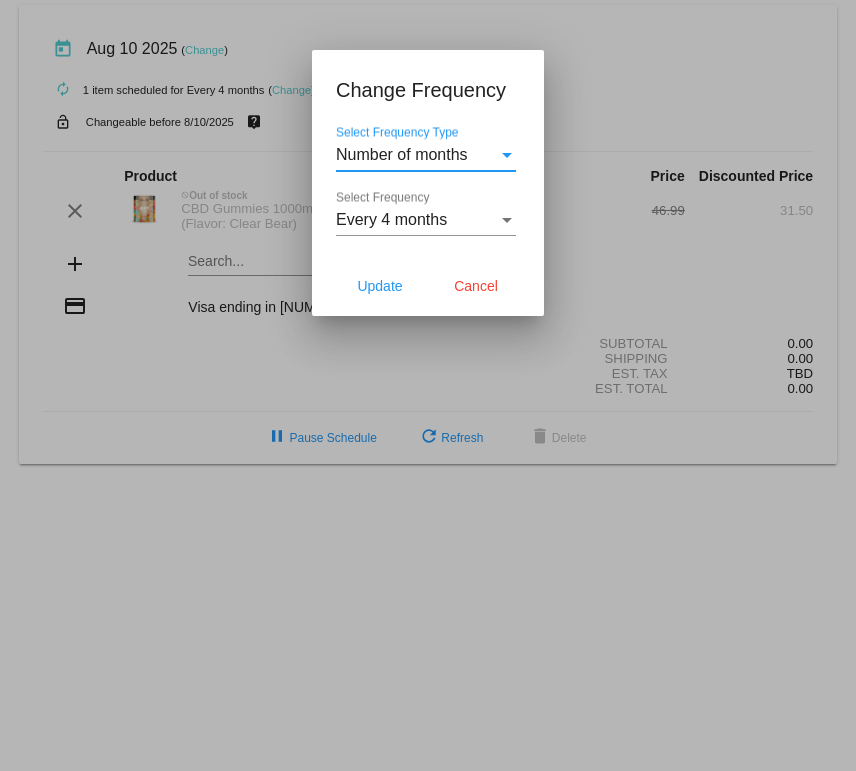 click at bounding box center (507, 155) 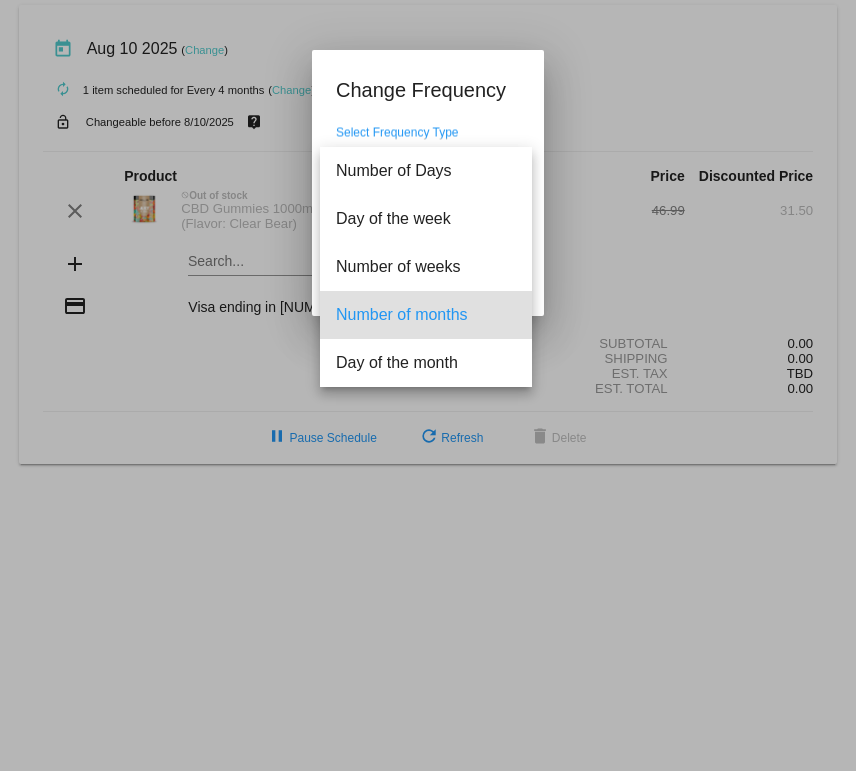 click at bounding box center [428, 385] 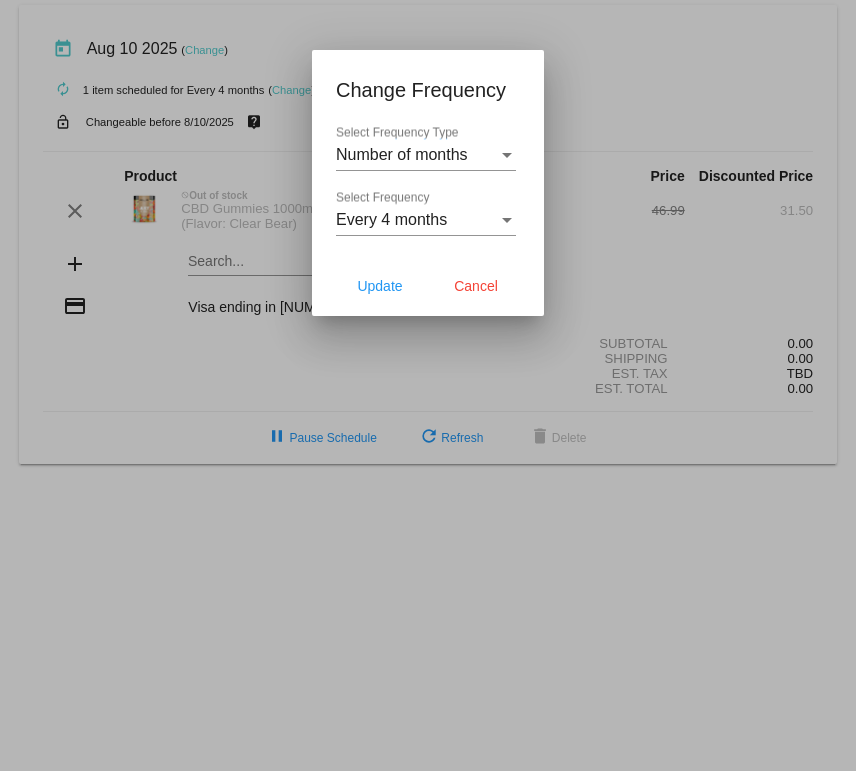 click at bounding box center (507, 220) 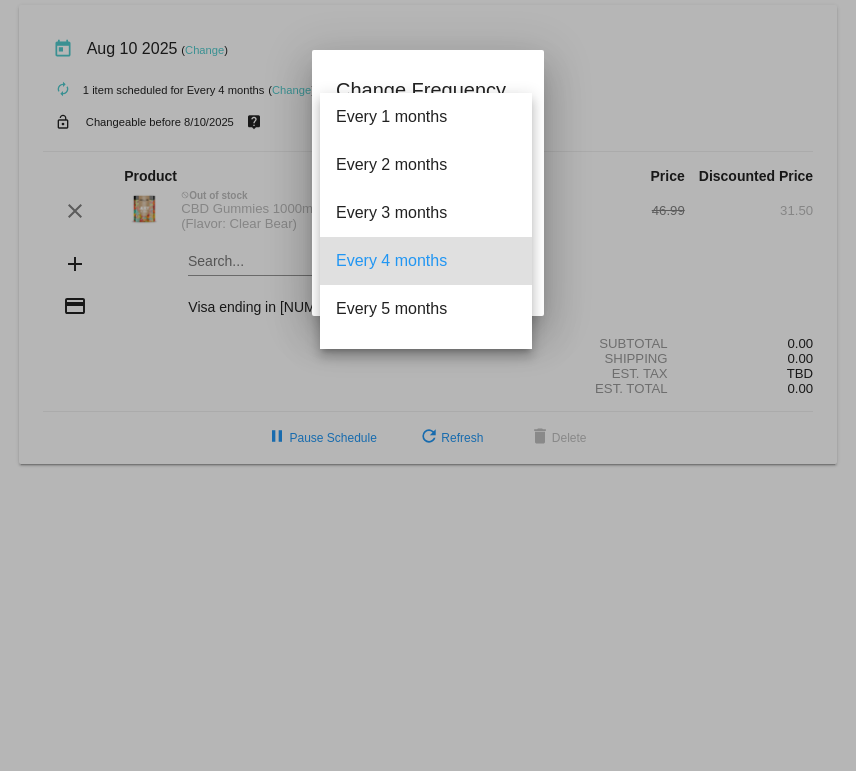 scroll, scrollTop: 40, scrollLeft: 0, axis: vertical 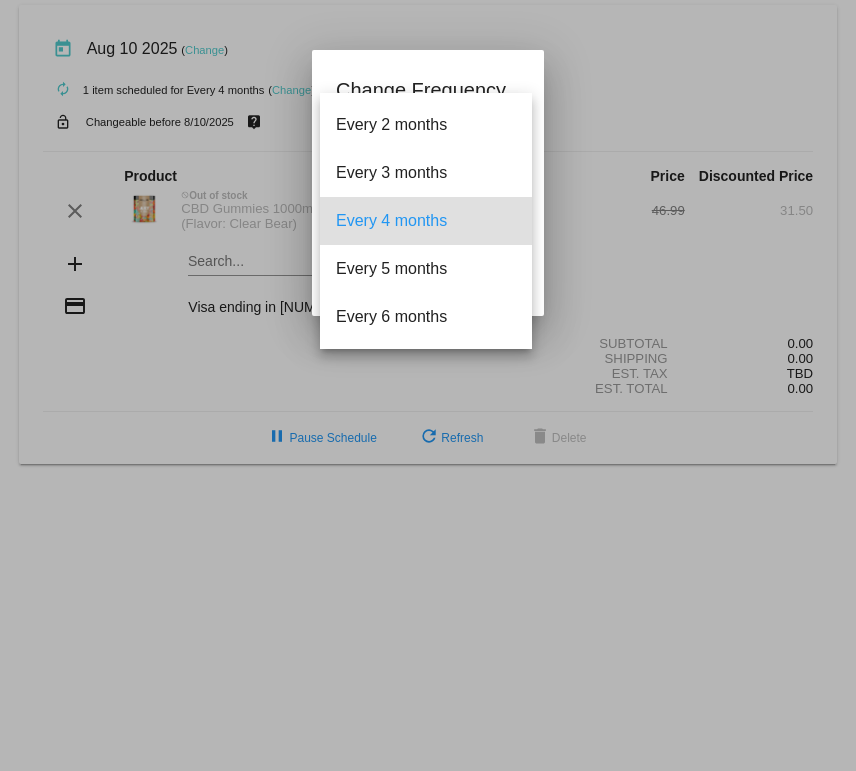 click at bounding box center (428, 385) 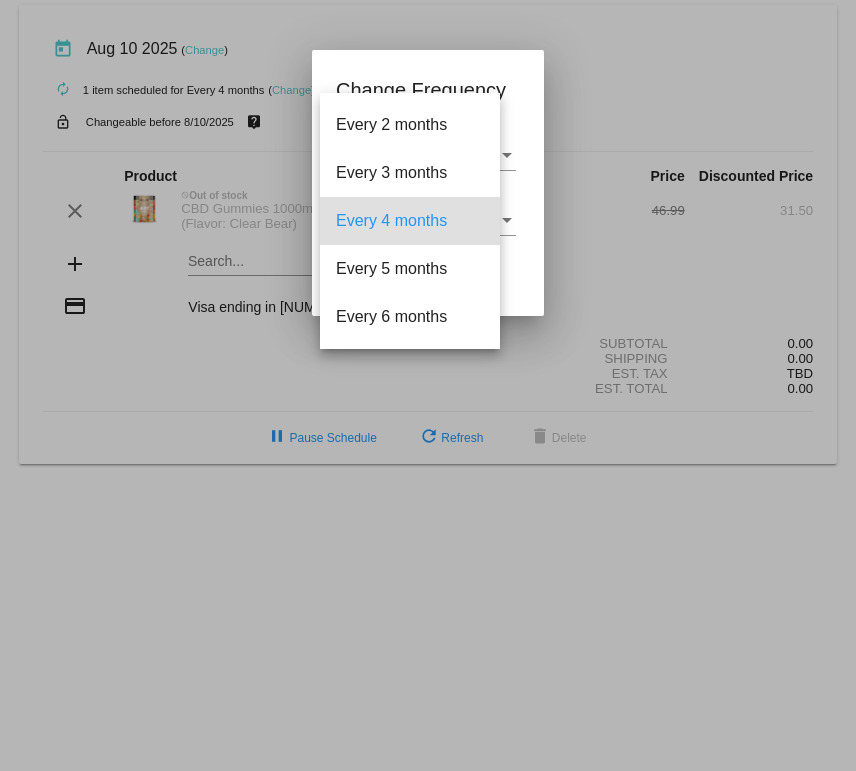 click at bounding box center (428, 385) 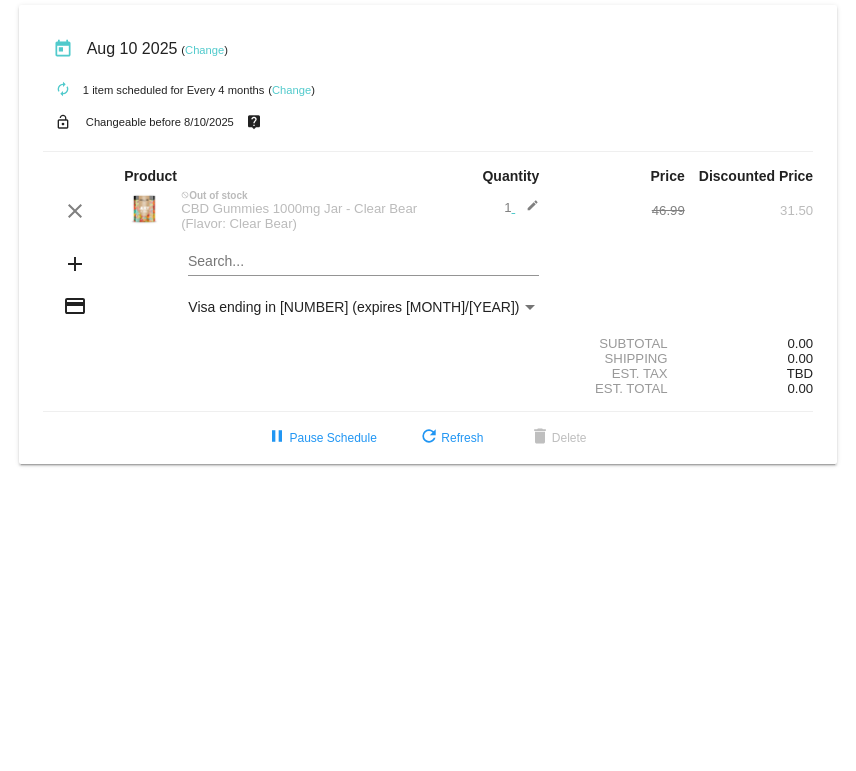click on "Change" 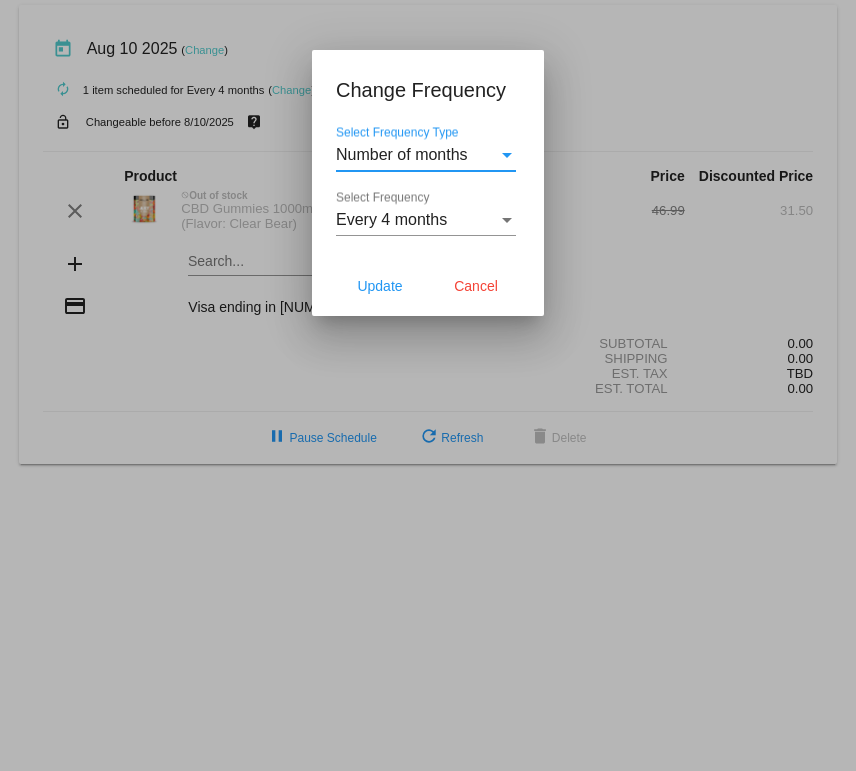 click at bounding box center (507, 220) 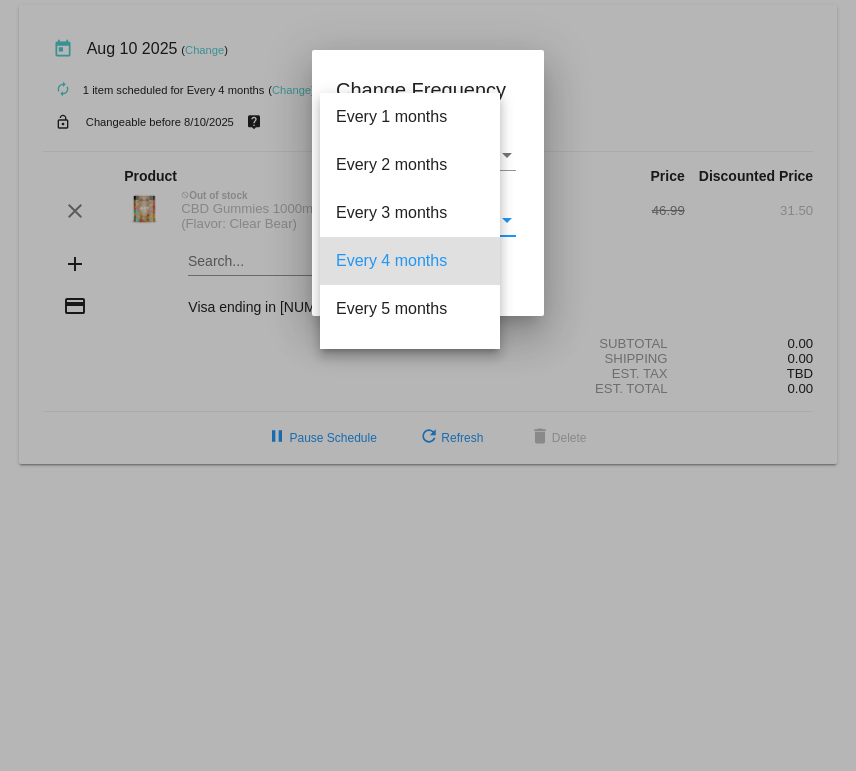 scroll, scrollTop: 40, scrollLeft: 0, axis: vertical 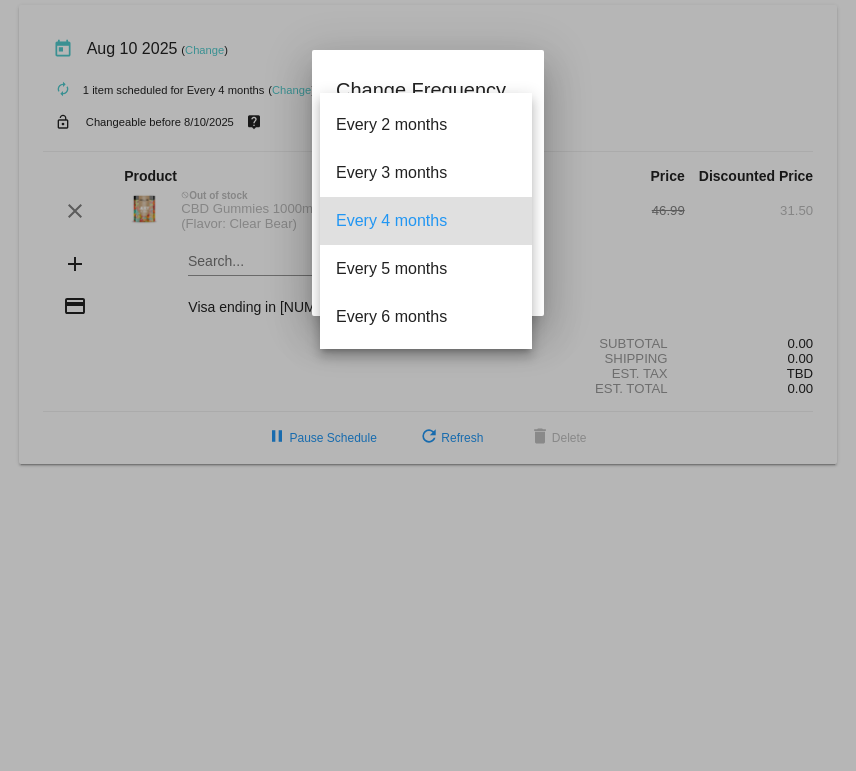 click at bounding box center [428, 385] 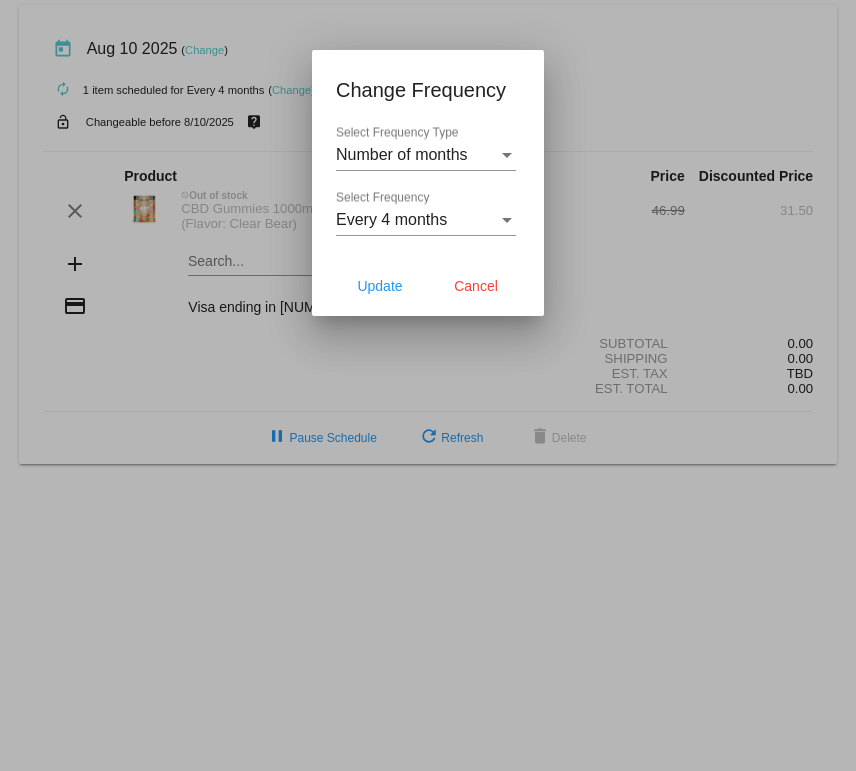click at bounding box center [507, 155] 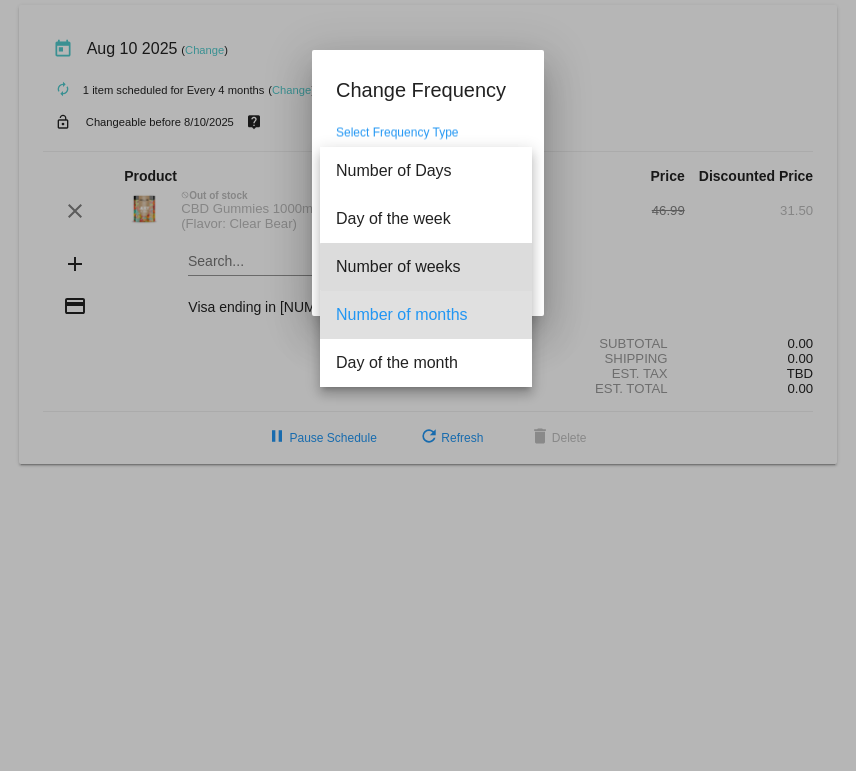 click on "Number of weeks" at bounding box center [426, 267] 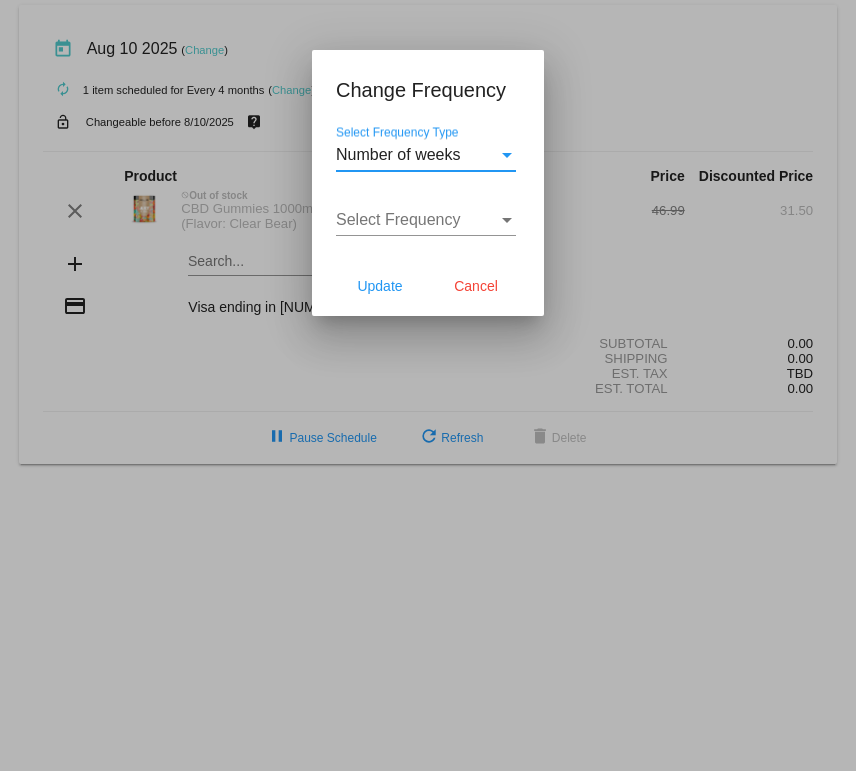 click at bounding box center [507, 220] 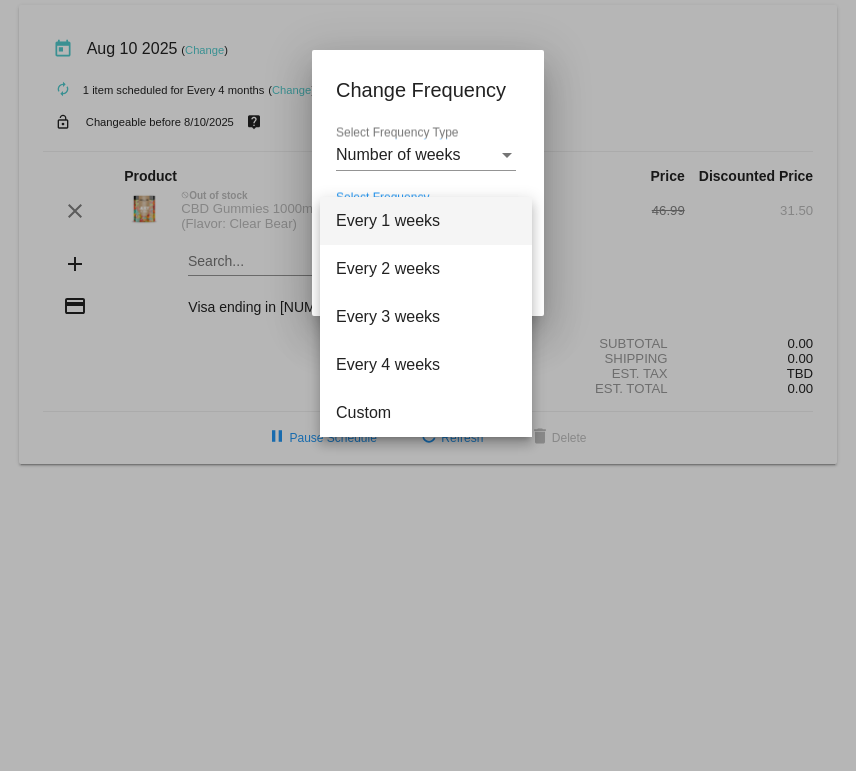 click at bounding box center [428, 385] 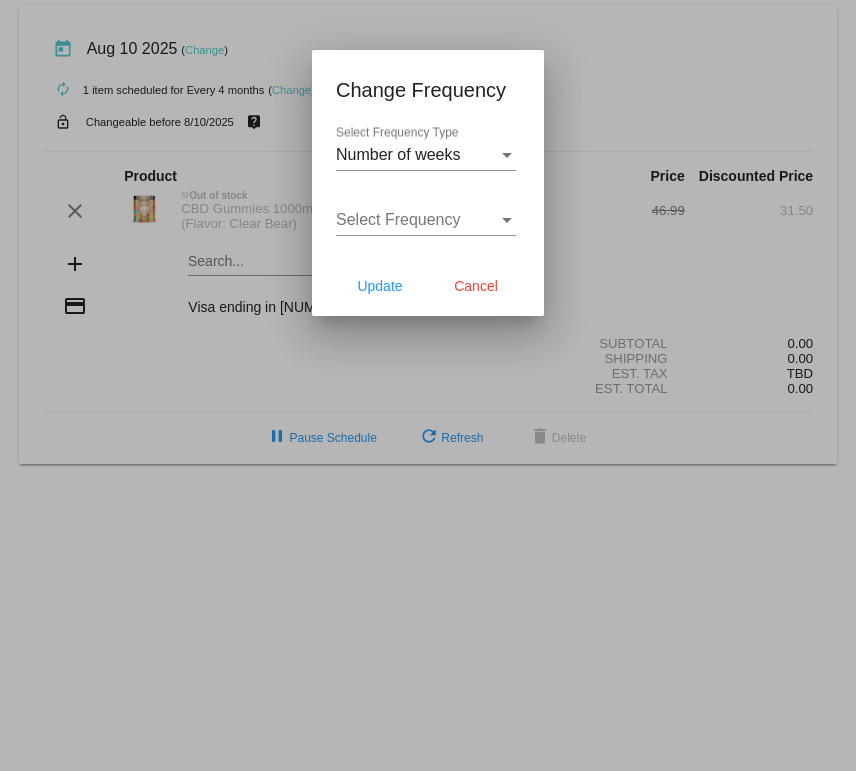 click on "Number of weeks" at bounding box center (398, 154) 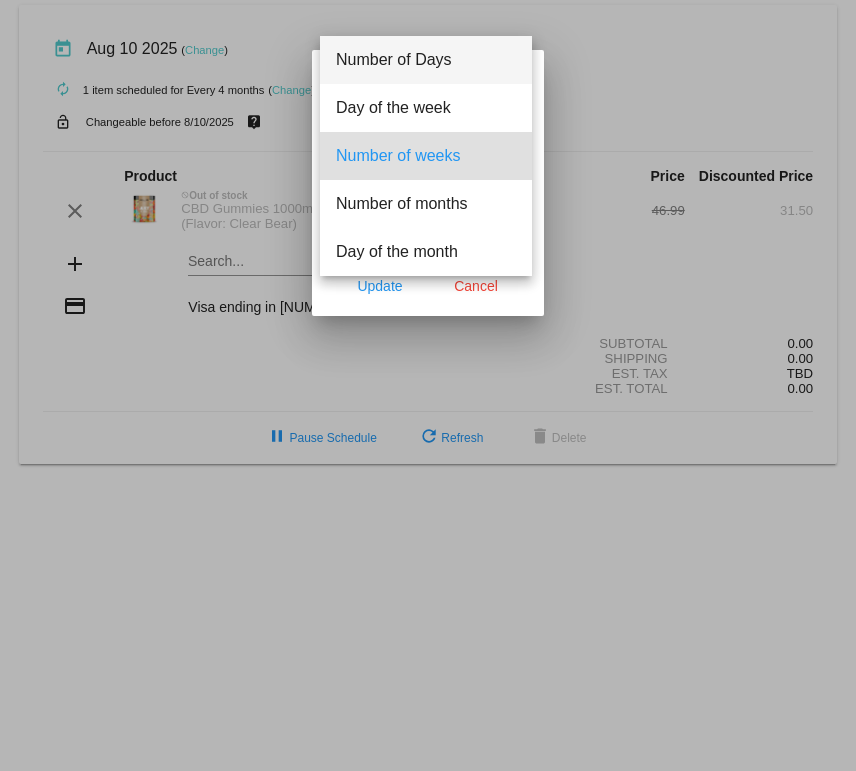 click on "Number of Days" at bounding box center [426, 60] 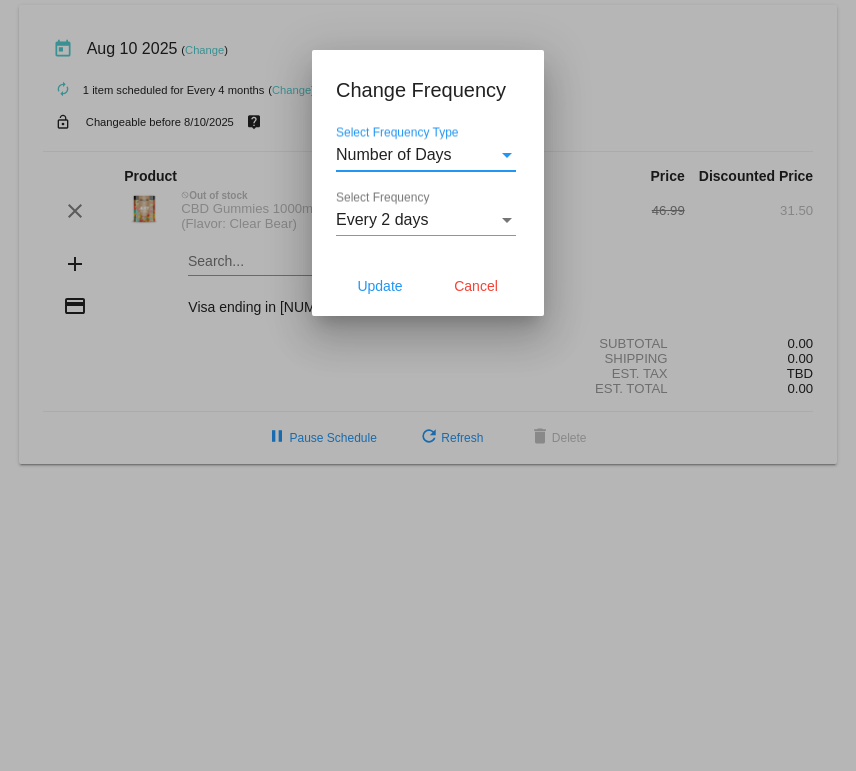 click at bounding box center [507, 220] 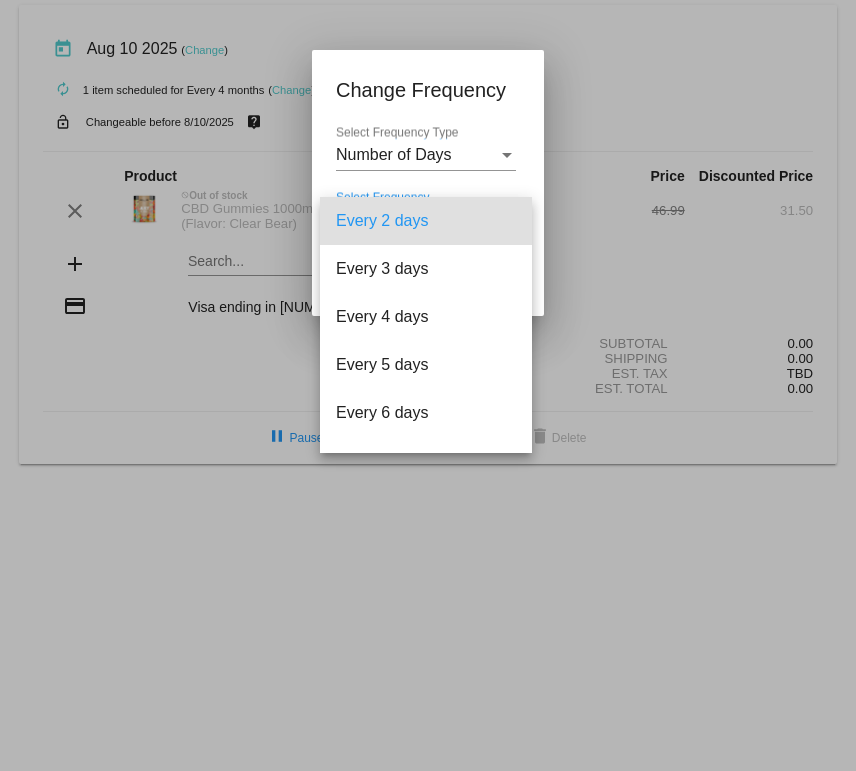 scroll, scrollTop: 0, scrollLeft: 0, axis: both 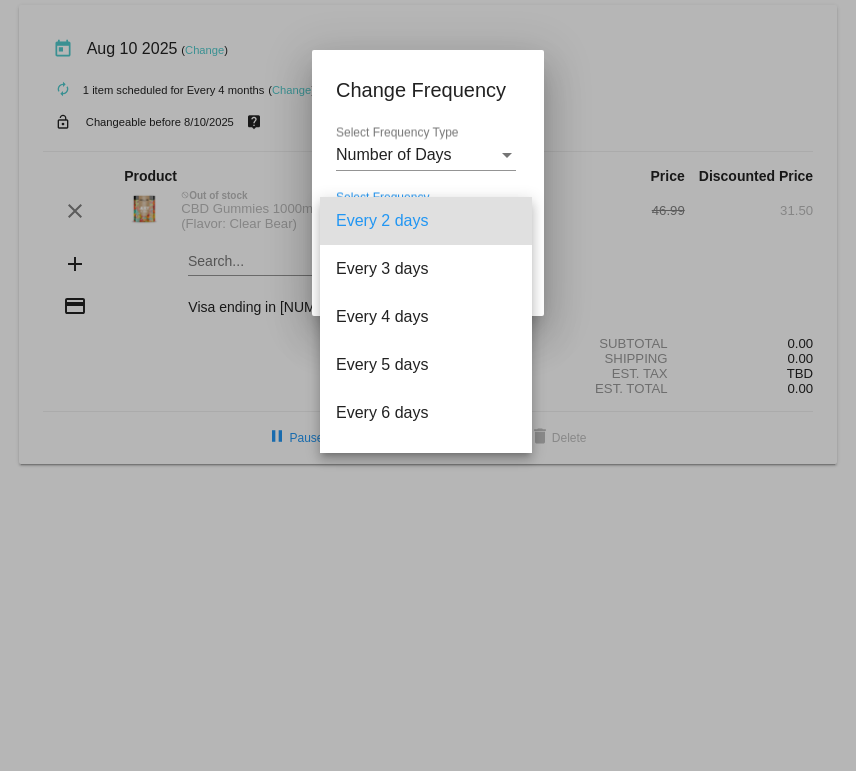 click at bounding box center (428, 385) 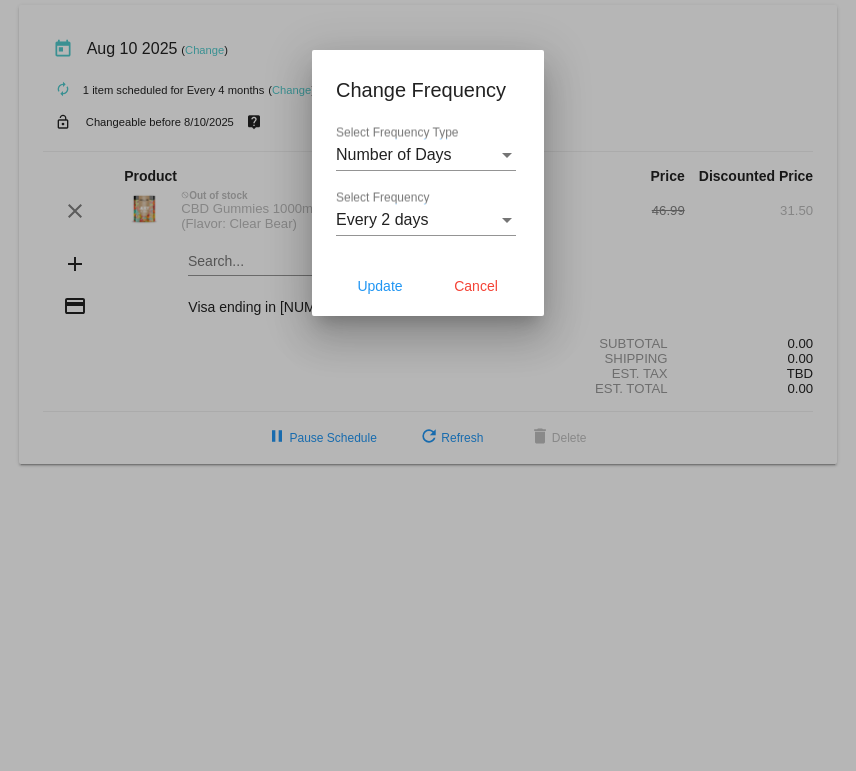 click at bounding box center [507, 155] 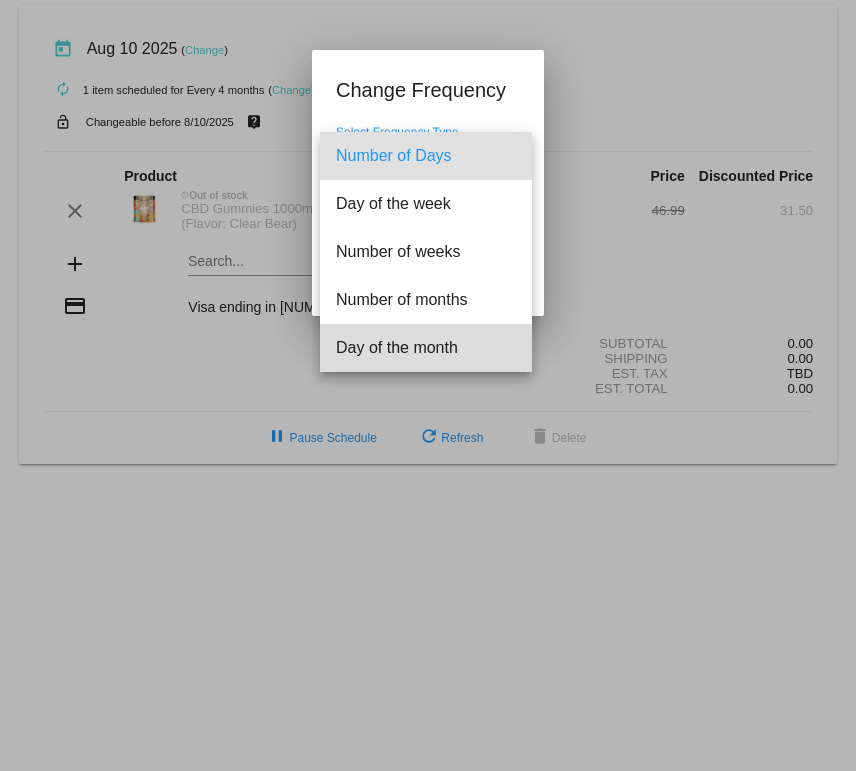click on "Day of the month" at bounding box center (426, 348) 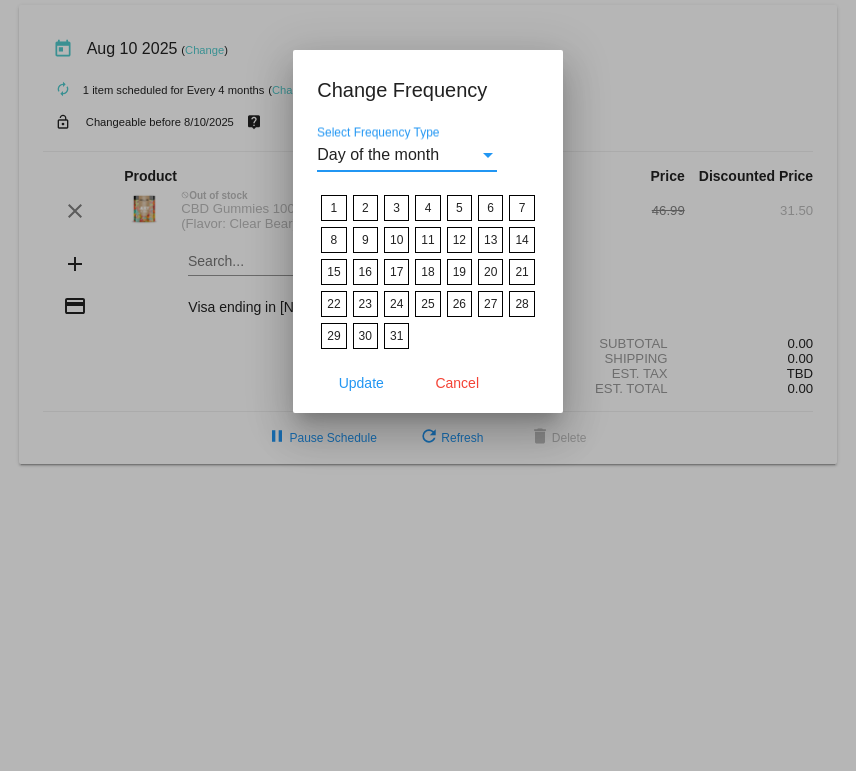 click on "15" at bounding box center (333, 272) 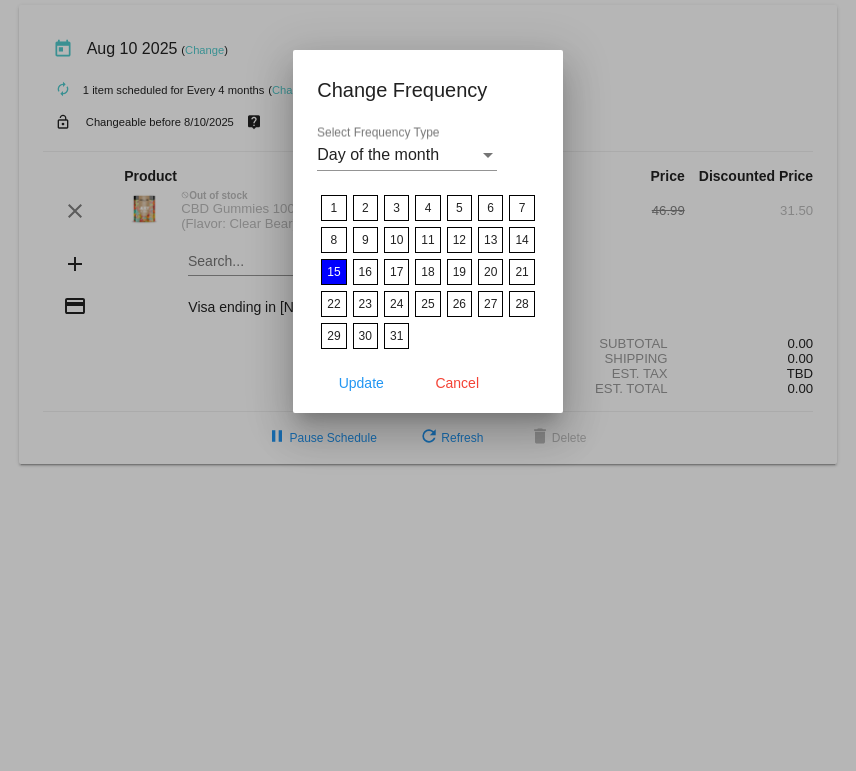 click at bounding box center [428, 385] 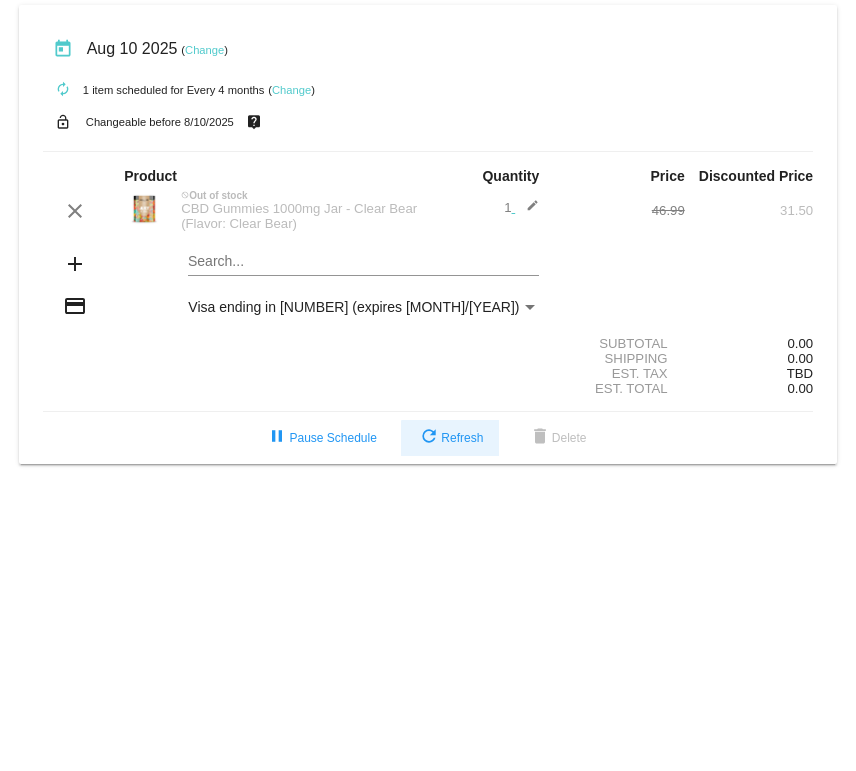 click on "refresh  Refresh" 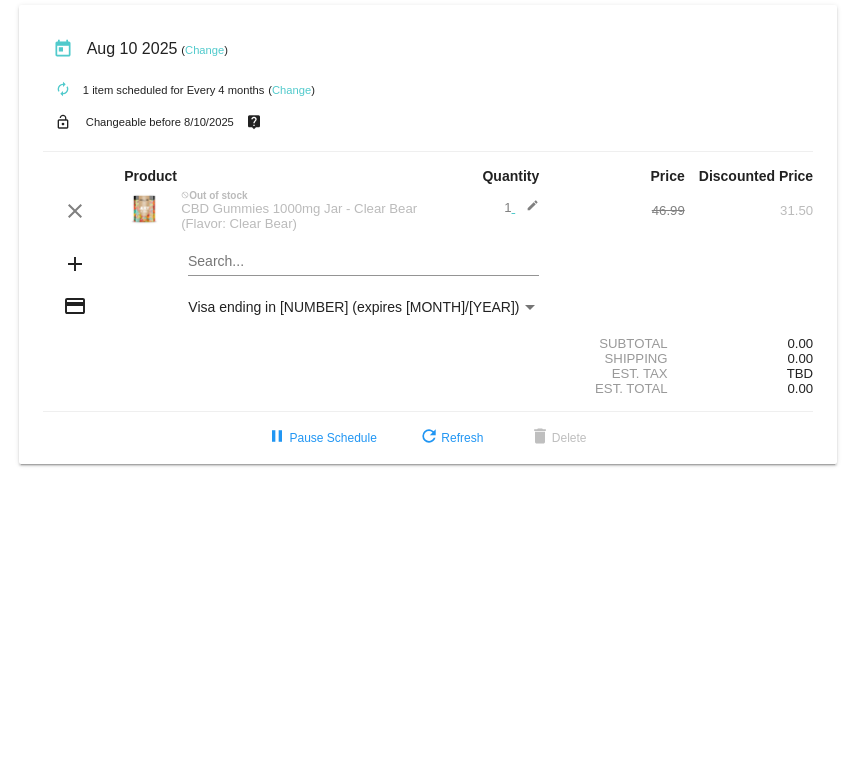 click on "today
Aug 10 2025
( Change )
autorenew
1
item
scheduled for Every 4 months
( Change )
lock_open
Changeable before 8/10/2025
live_help
Product
Quantity
Price
Discounted Price" at bounding box center (428, 385) 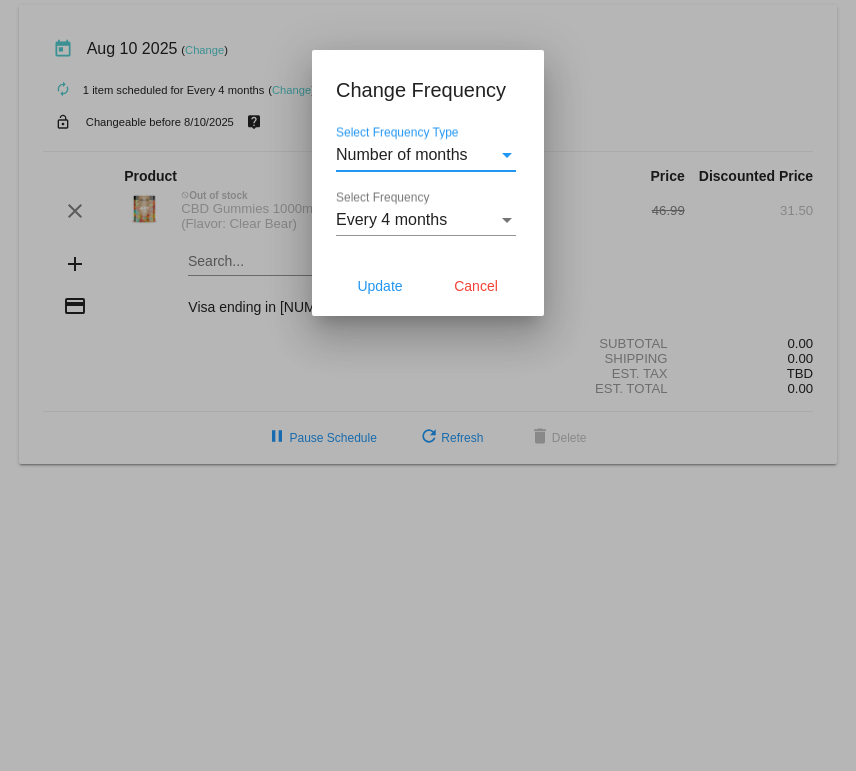 click at bounding box center [507, 220] 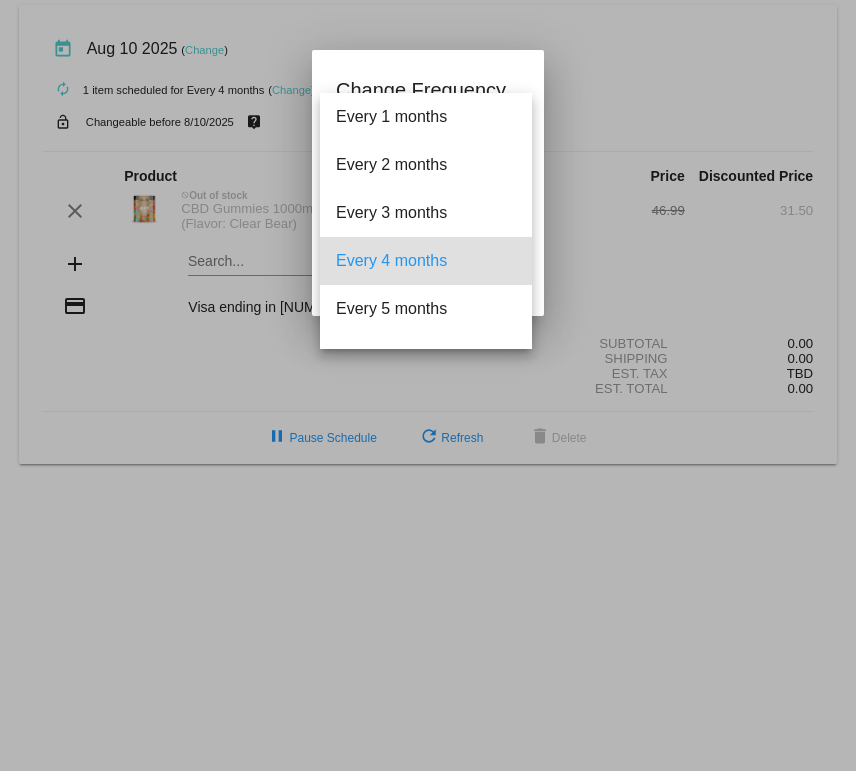 scroll, scrollTop: 40, scrollLeft: 0, axis: vertical 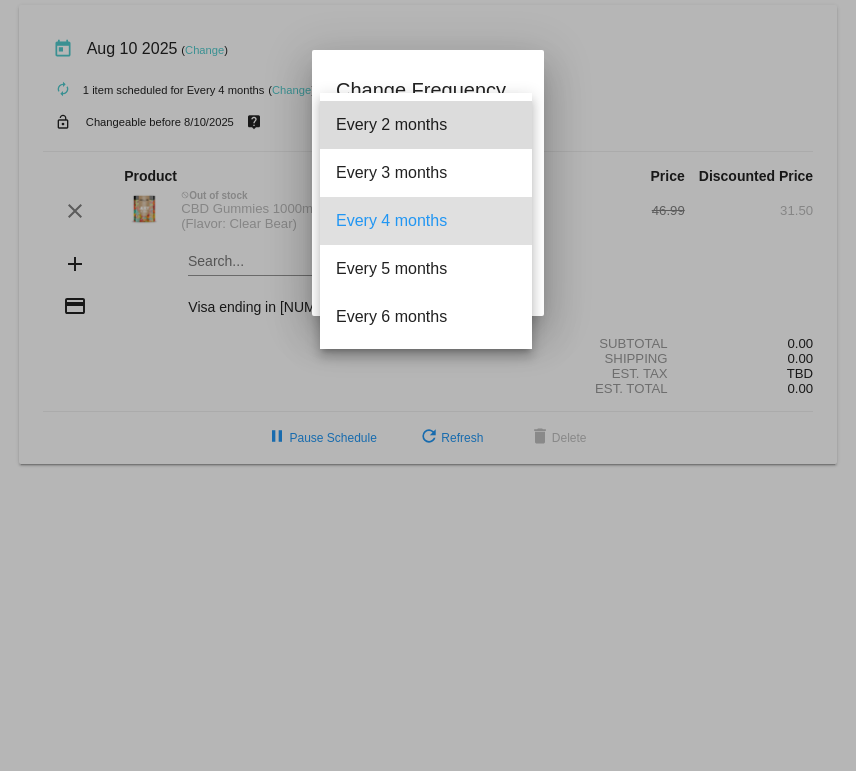 click on "Every 2 months" at bounding box center (426, 125) 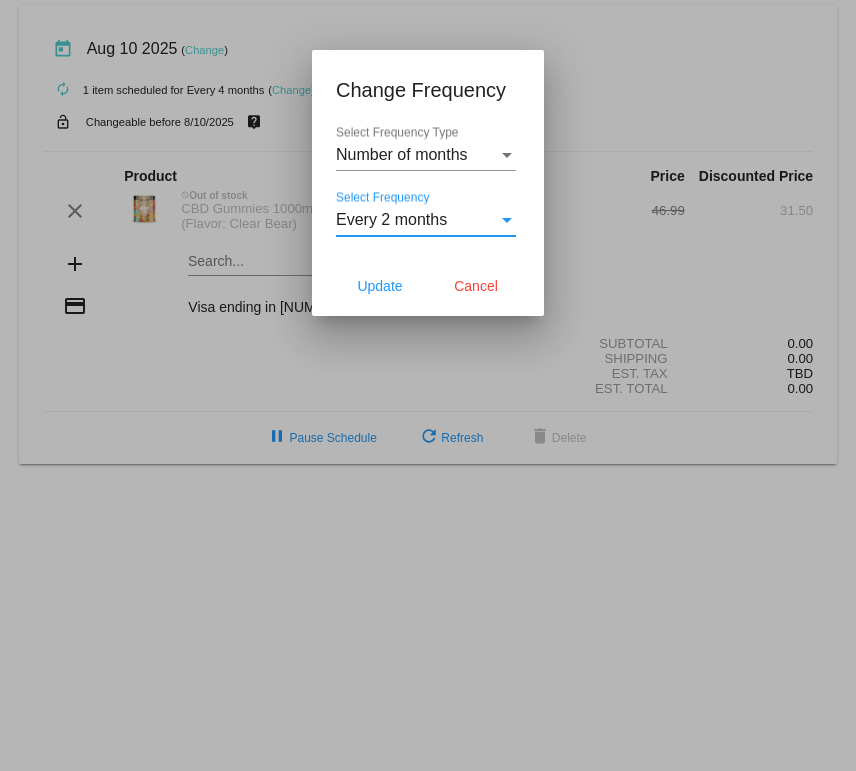 click at bounding box center (507, 155) 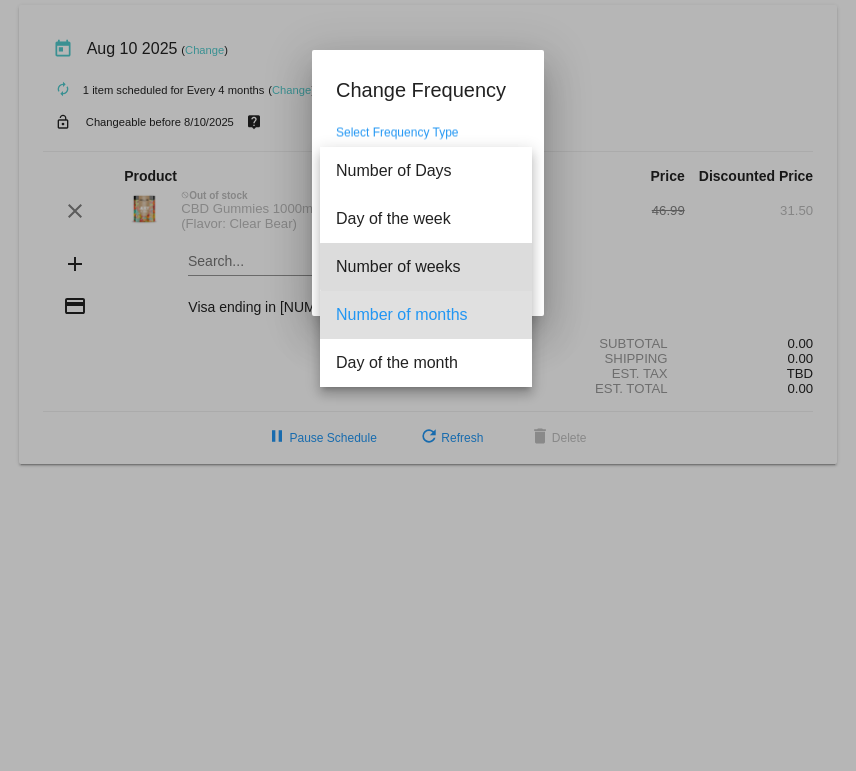 click on "Number of weeks" at bounding box center (426, 267) 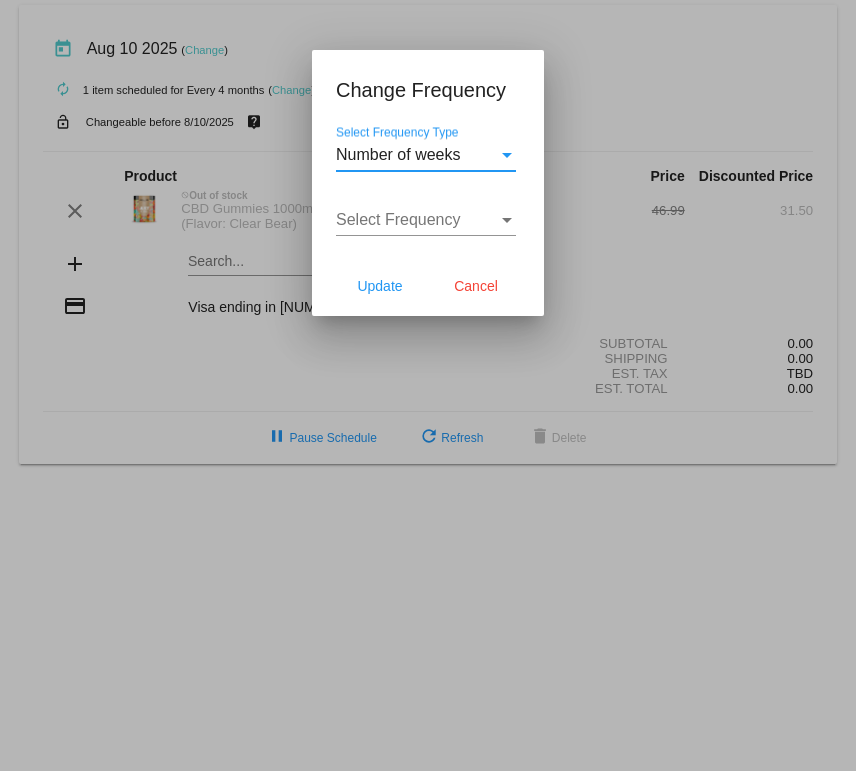 click at bounding box center (507, 220) 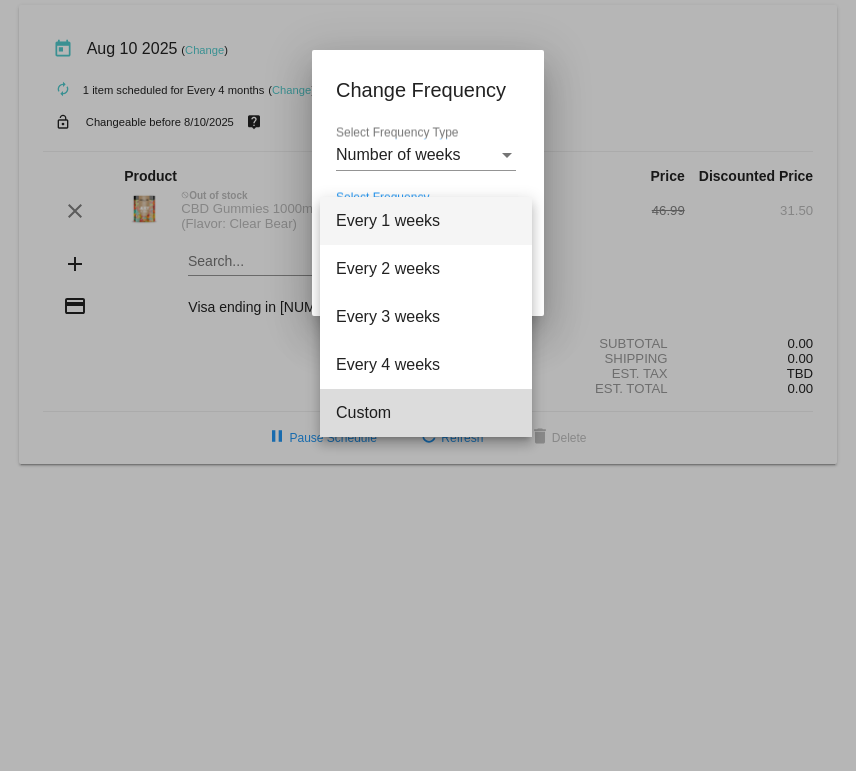 click on "Custom" at bounding box center (426, 413) 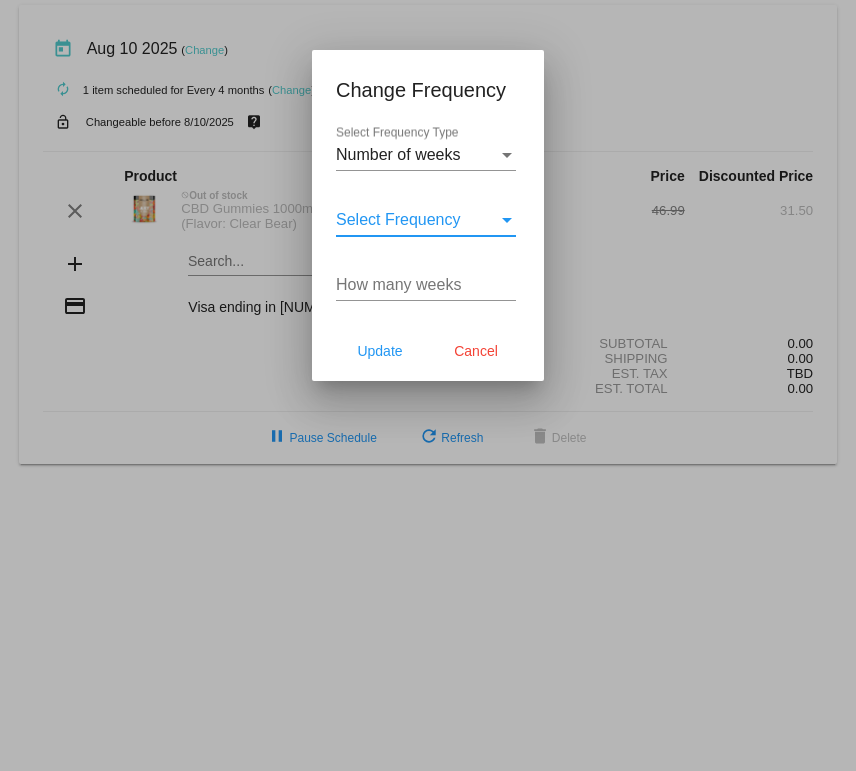 click on "How many weeks" at bounding box center (426, 285) 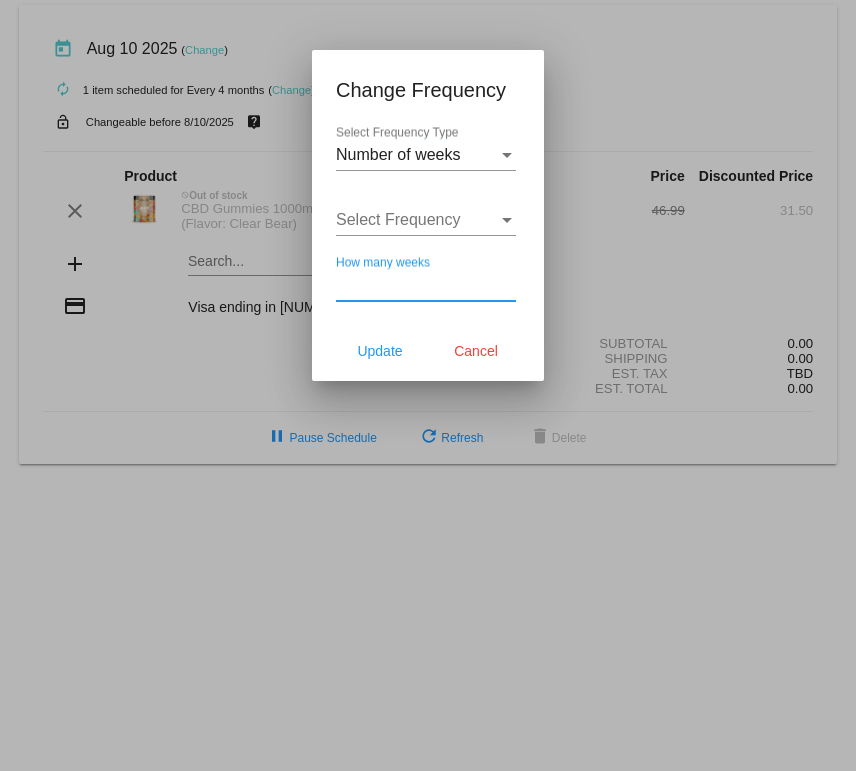 type on "6" 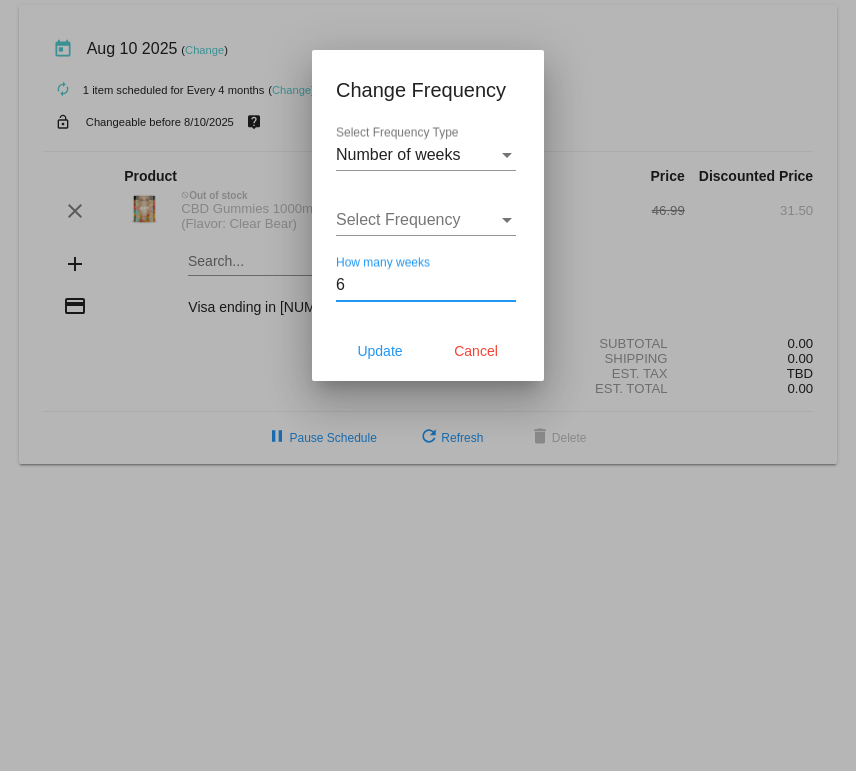 type 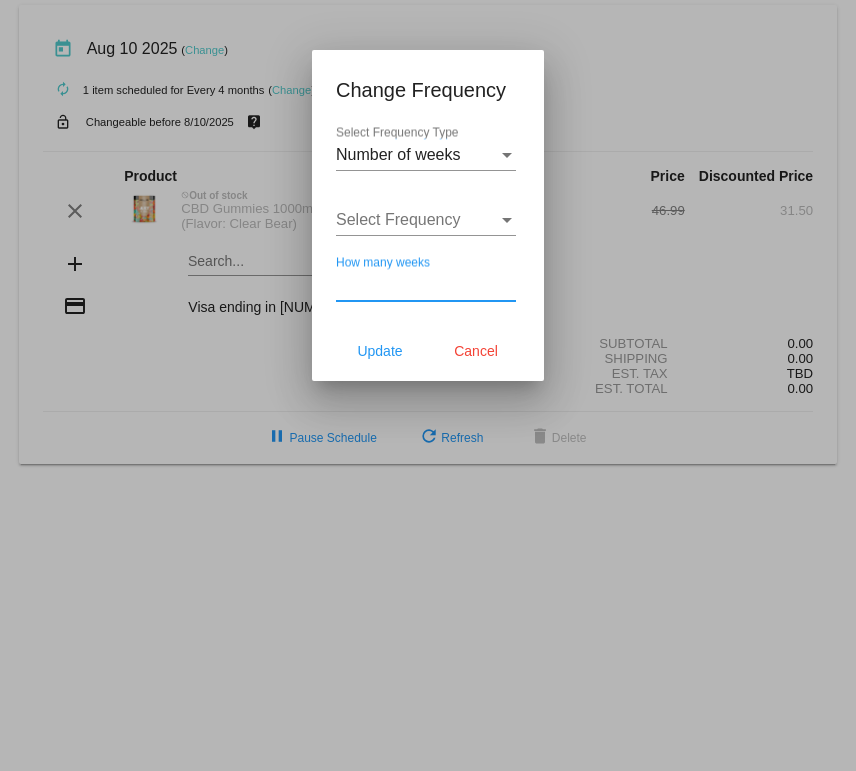 click on "How many weeks" at bounding box center (426, 285) 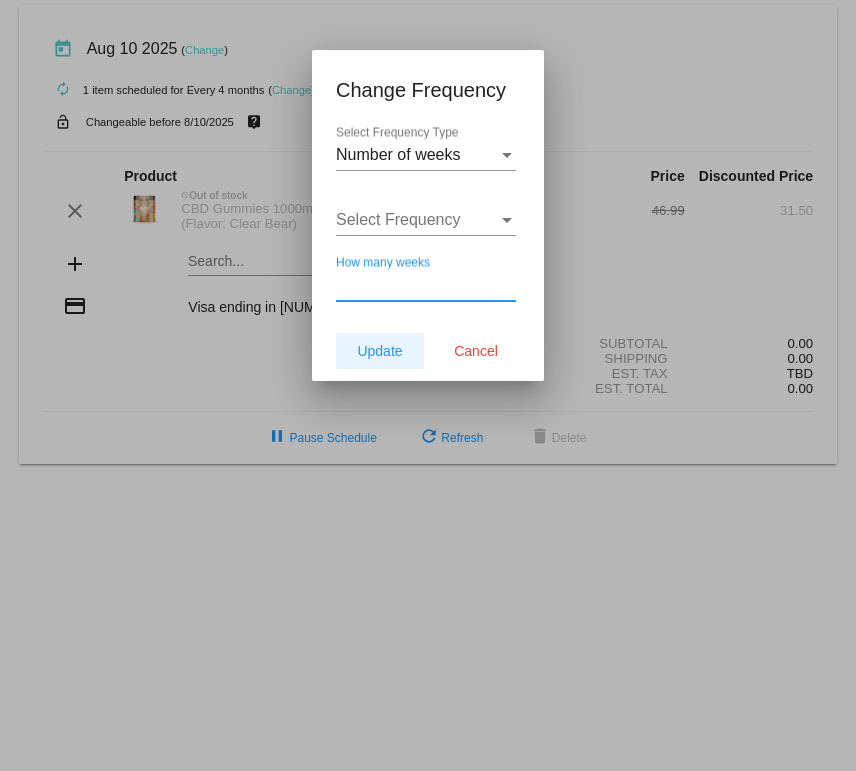 click on "Update" 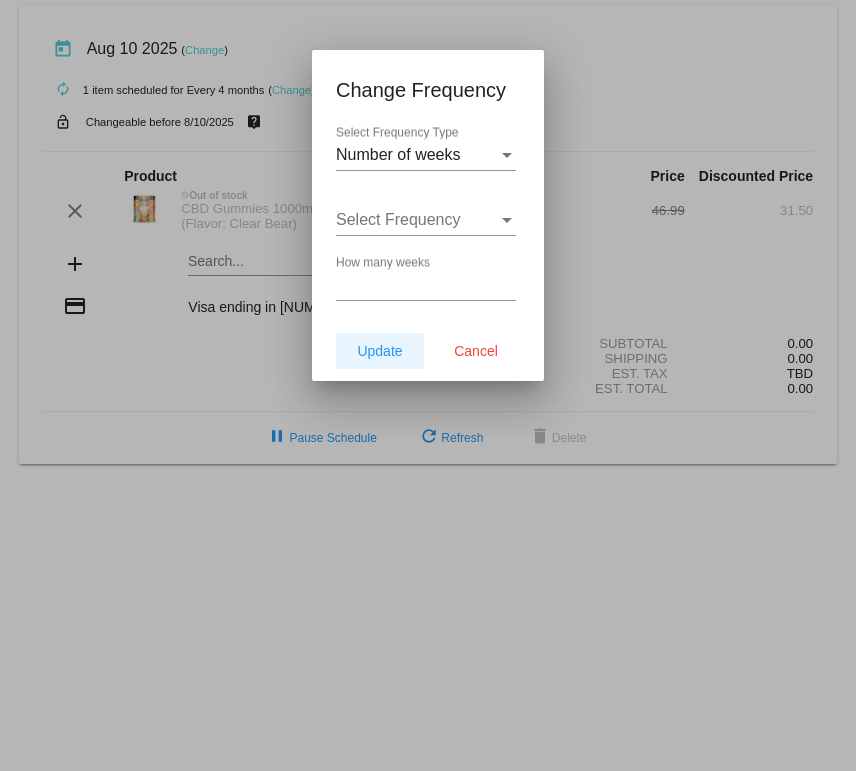 click on "Update" 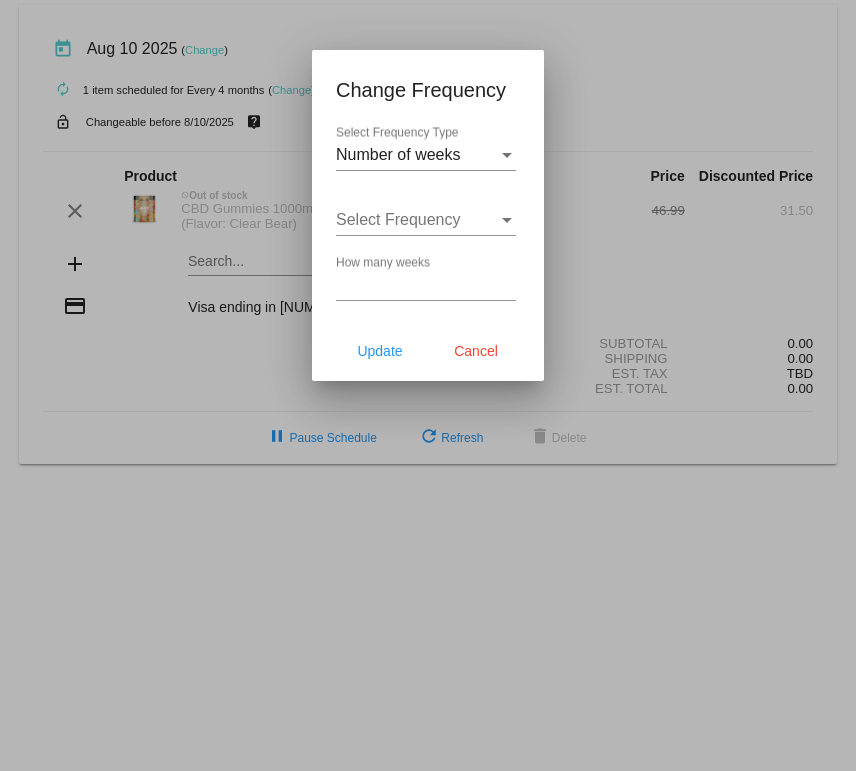 click at bounding box center (428, 385) 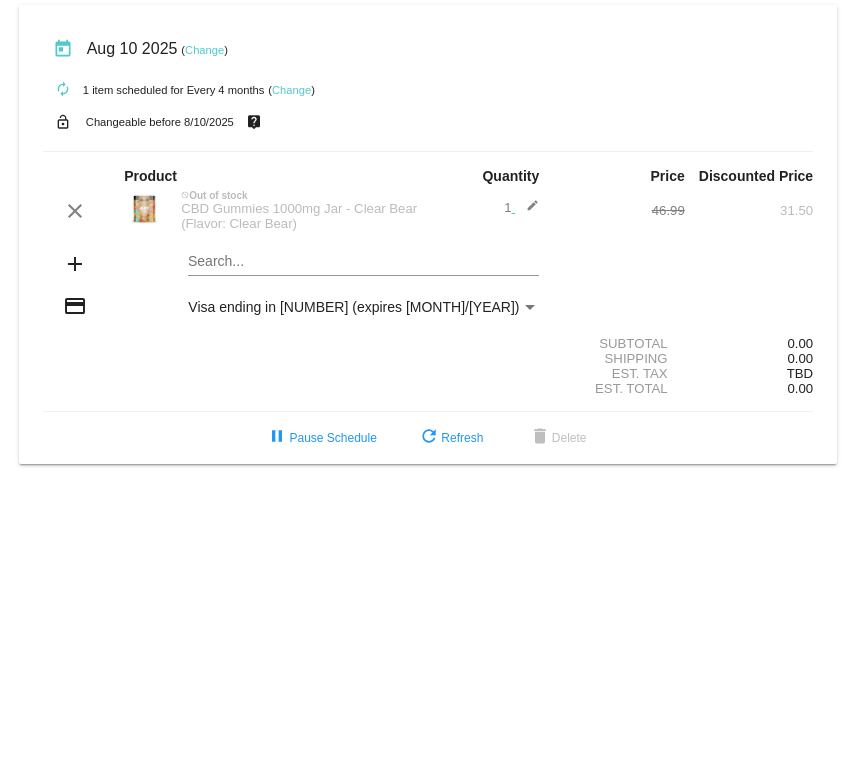 click on "Change" 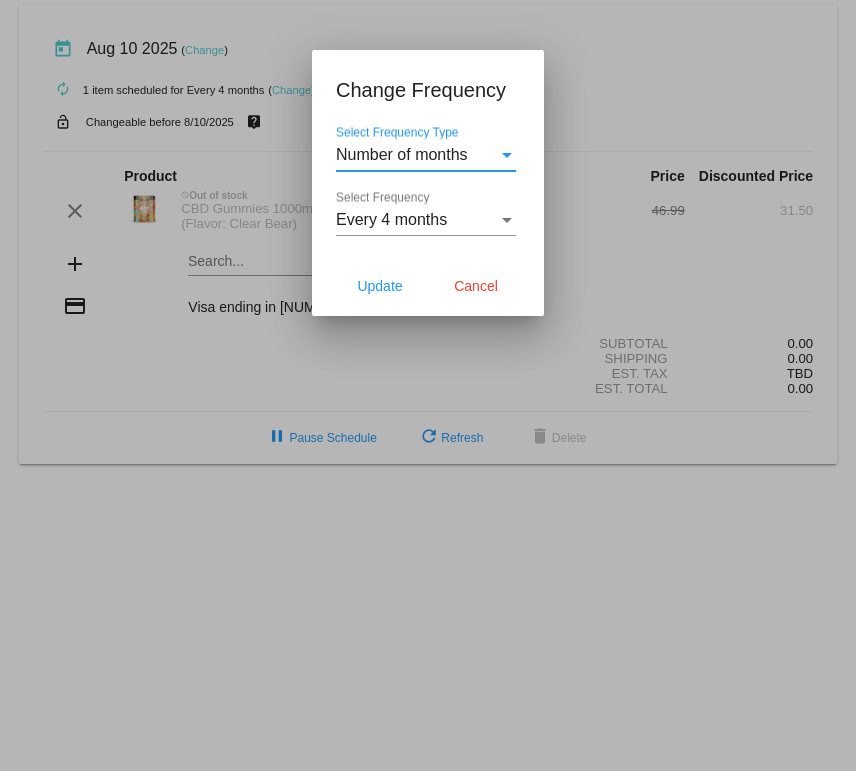 click at bounding box center [507, 155] 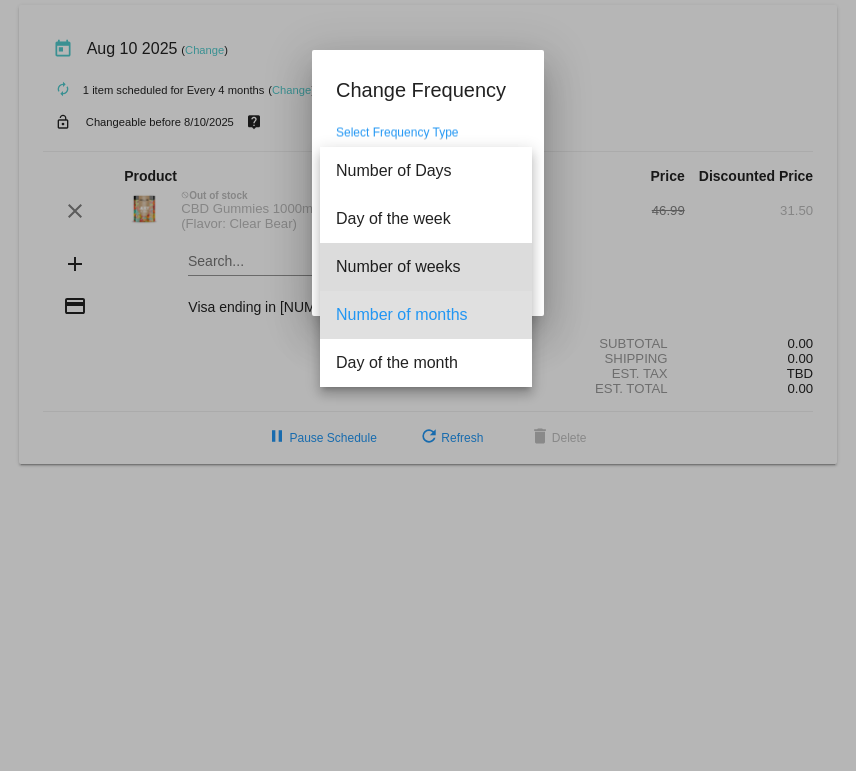 click on "Number of weeks" at bounding box center [426, 267] 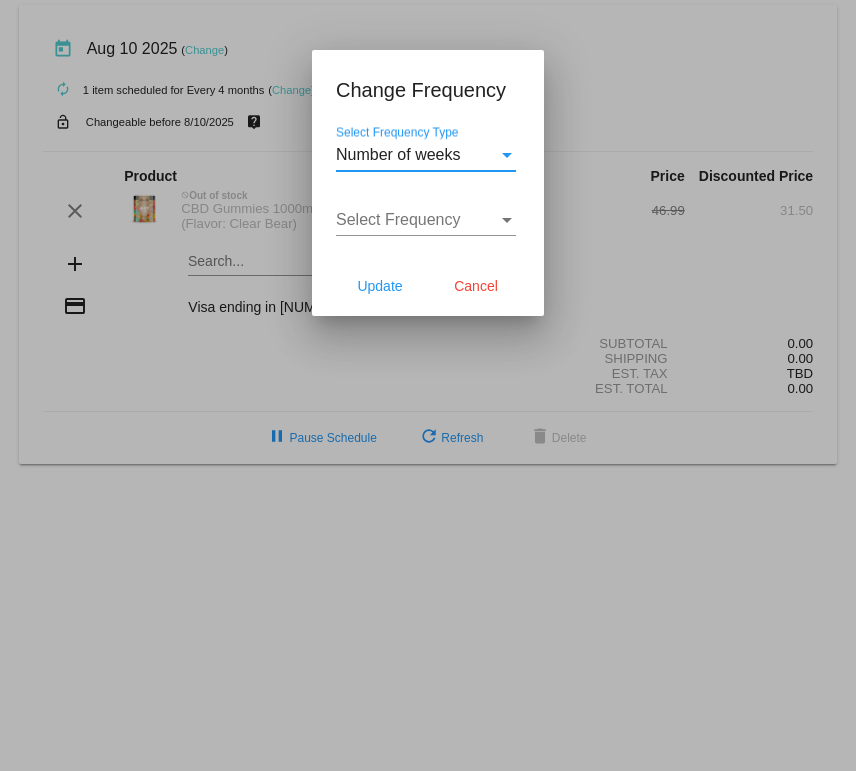 click on "Select Frequency
Select Frequency" at bounding box center [426, 213] 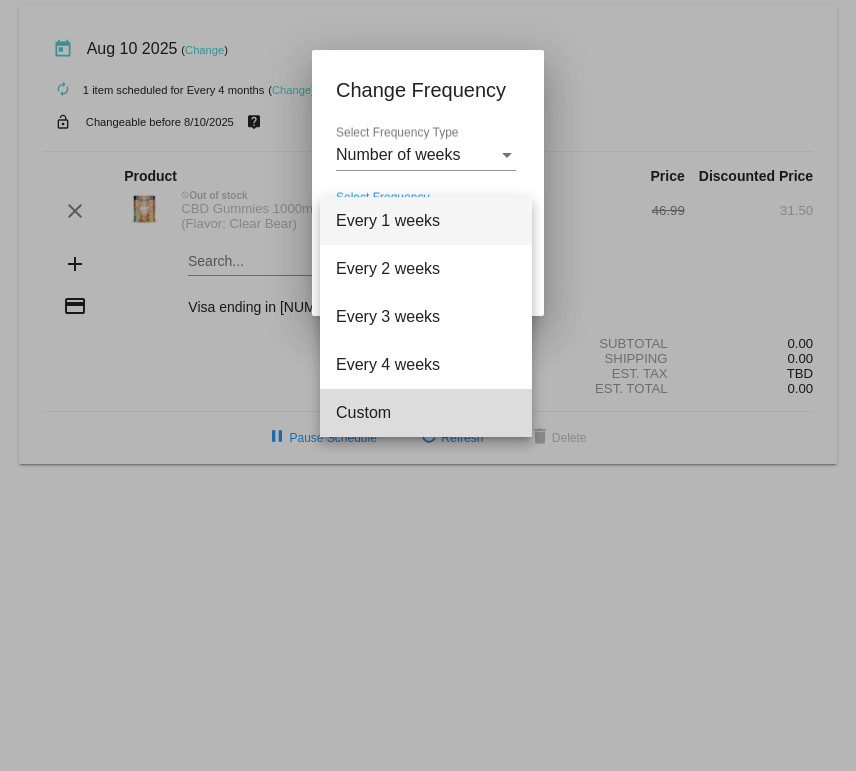 click on "Custom" at bounding box center [426, 413] 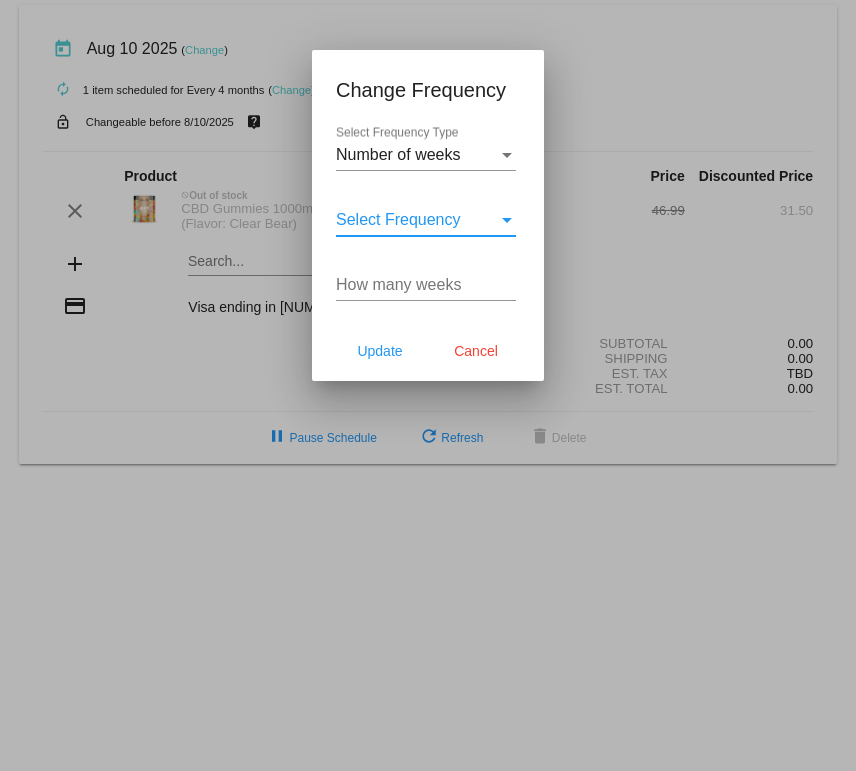 click on "Select Frequency" at bounding box center [417, 220] 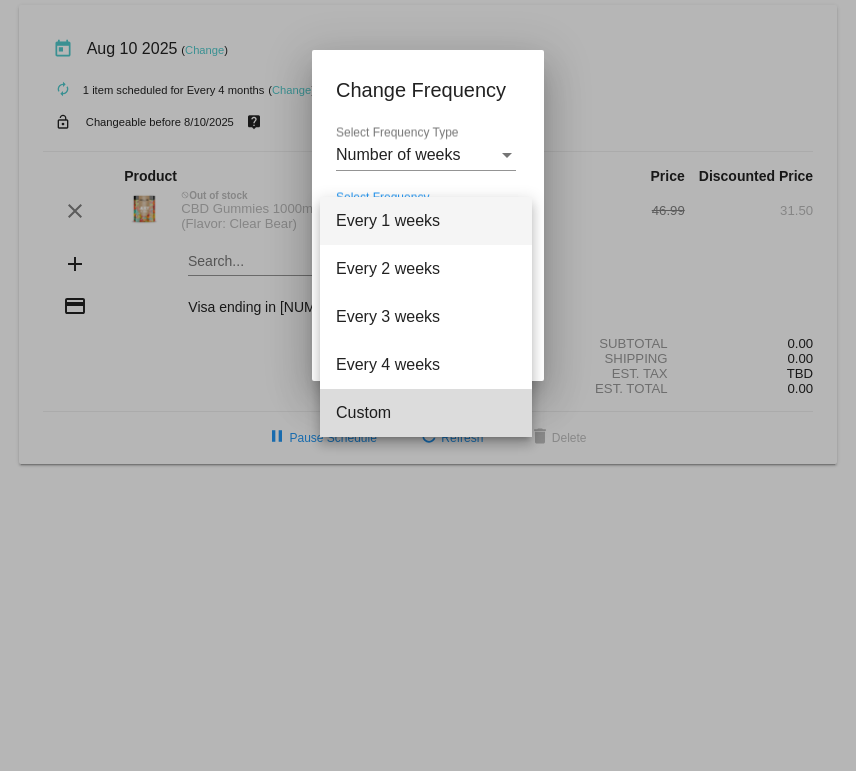 click on "Custom" at bounding box center (426, 413) 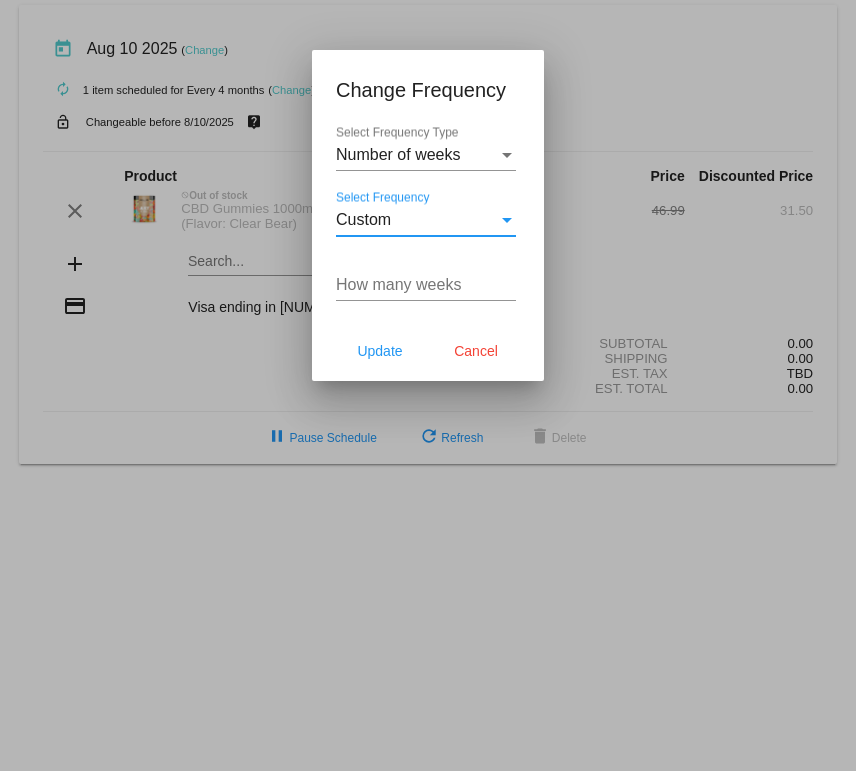 click on "How many weeks" at bounding box center (426, 285) 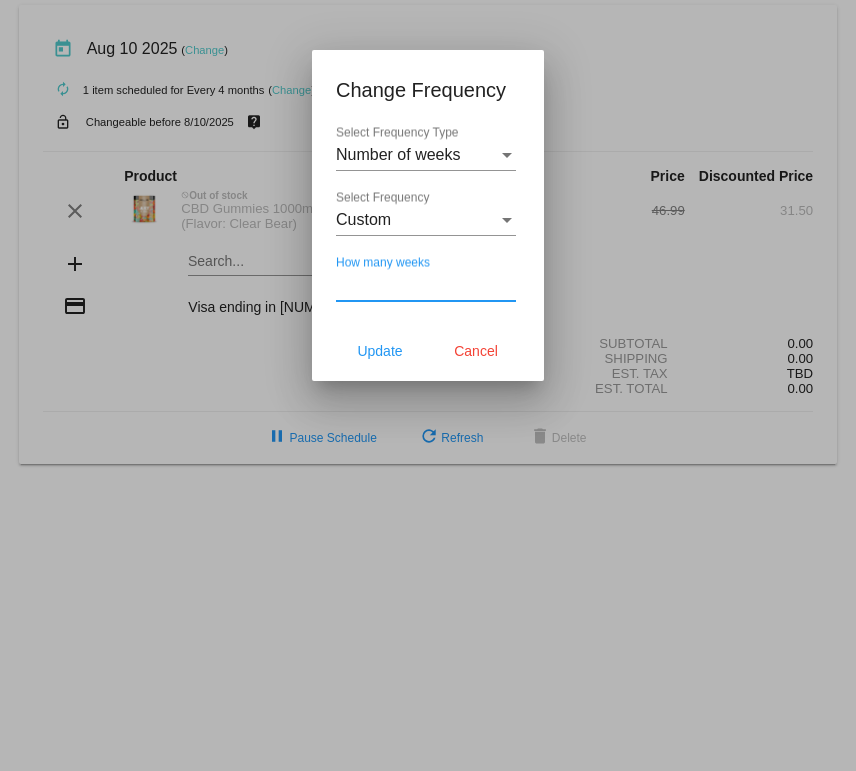 click on "Update" 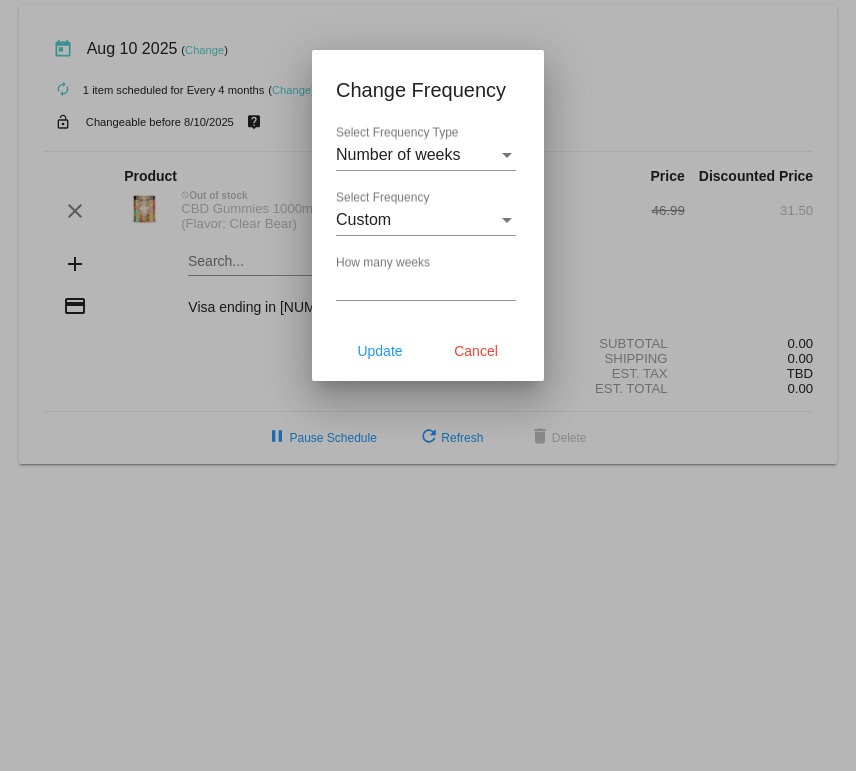 click on "Update" 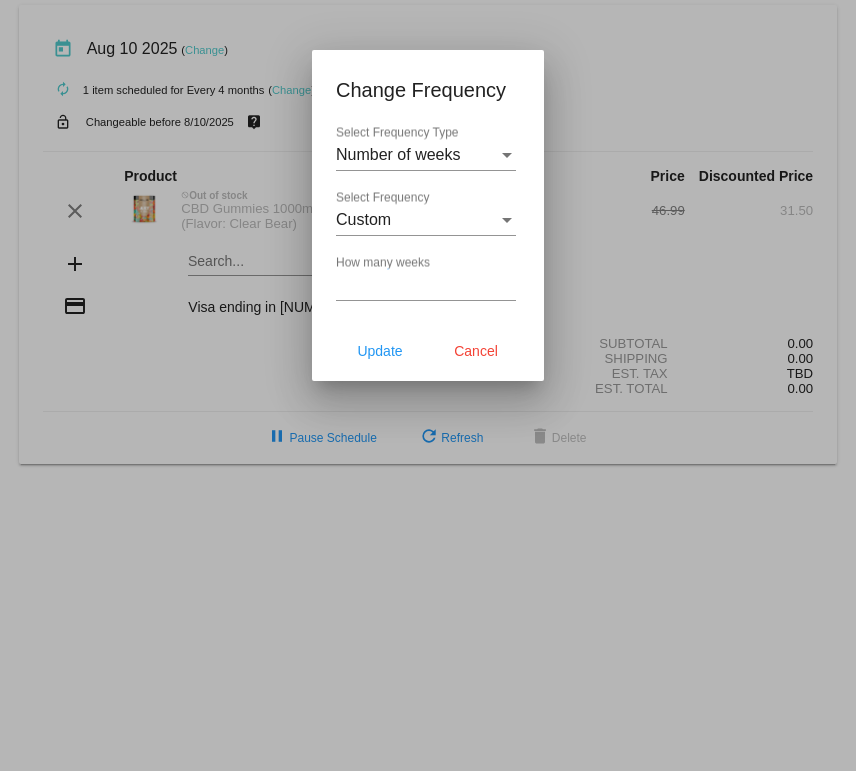 click on "Cancel" 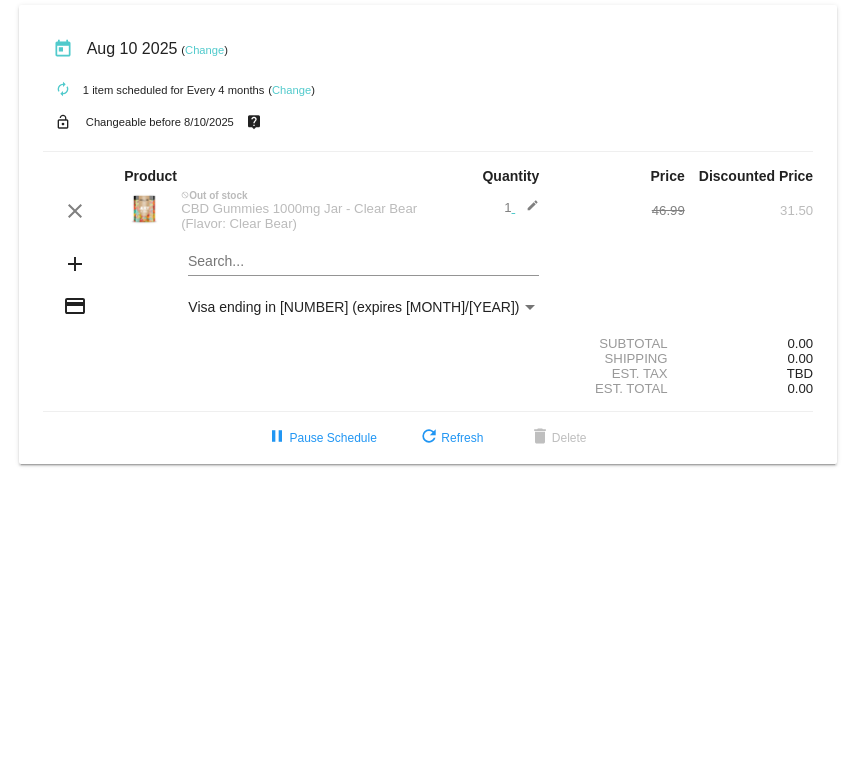 click on "live_help" 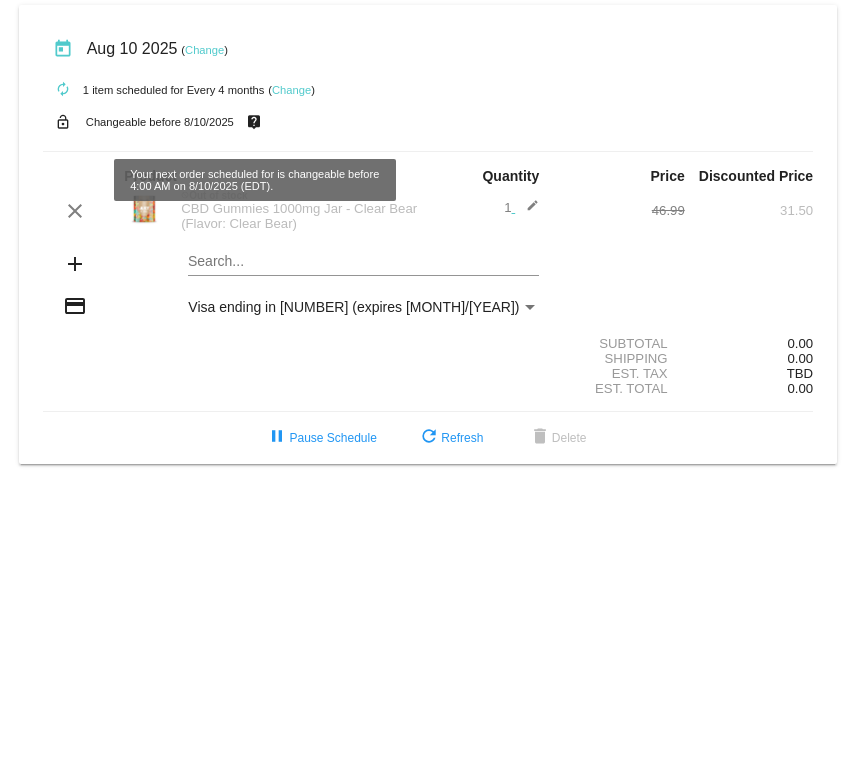 click on "today
[MONTH] [DAY] [YEAR]
( Change )
autorenew
1
item
scheduled for Every 4 months
( Change )
lock_open
Changeable before [MONTH]/[DAY]/[YEAR]
live_help
Product
Quantity
Price
Discounted Price
edit" 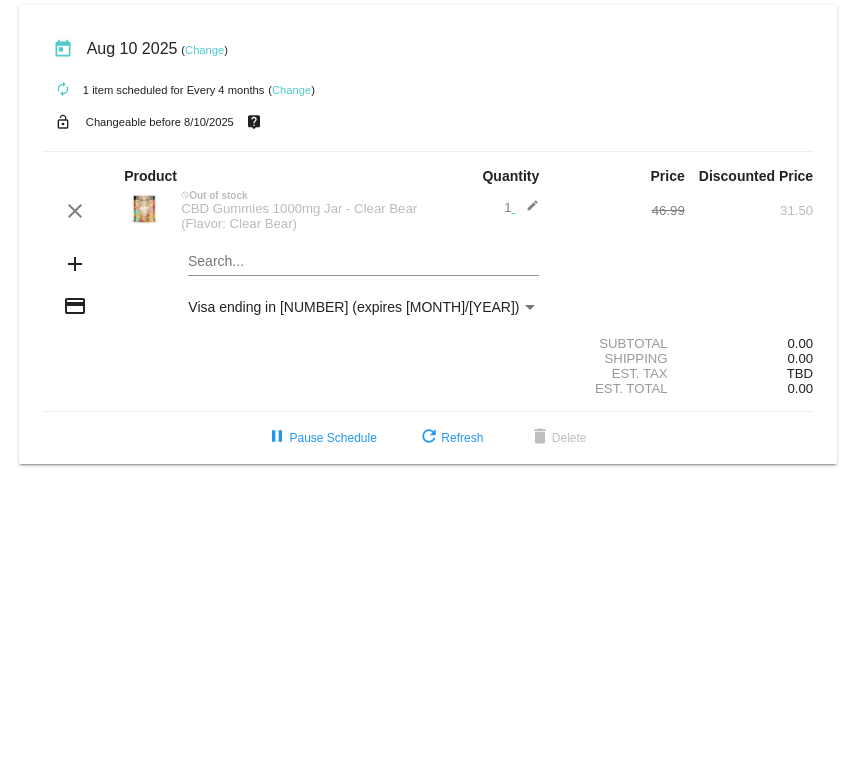 click on "today
[MONTH] [DAY] [YEAR]
( Change )
autorenew
1
item
scheduled for Every 4 months
( Change )
lock_open
Changeable before [MONTH]/[DAY]/[YEAR]
live_help
Product
Quantity
Price
Discounted Price
edit" 